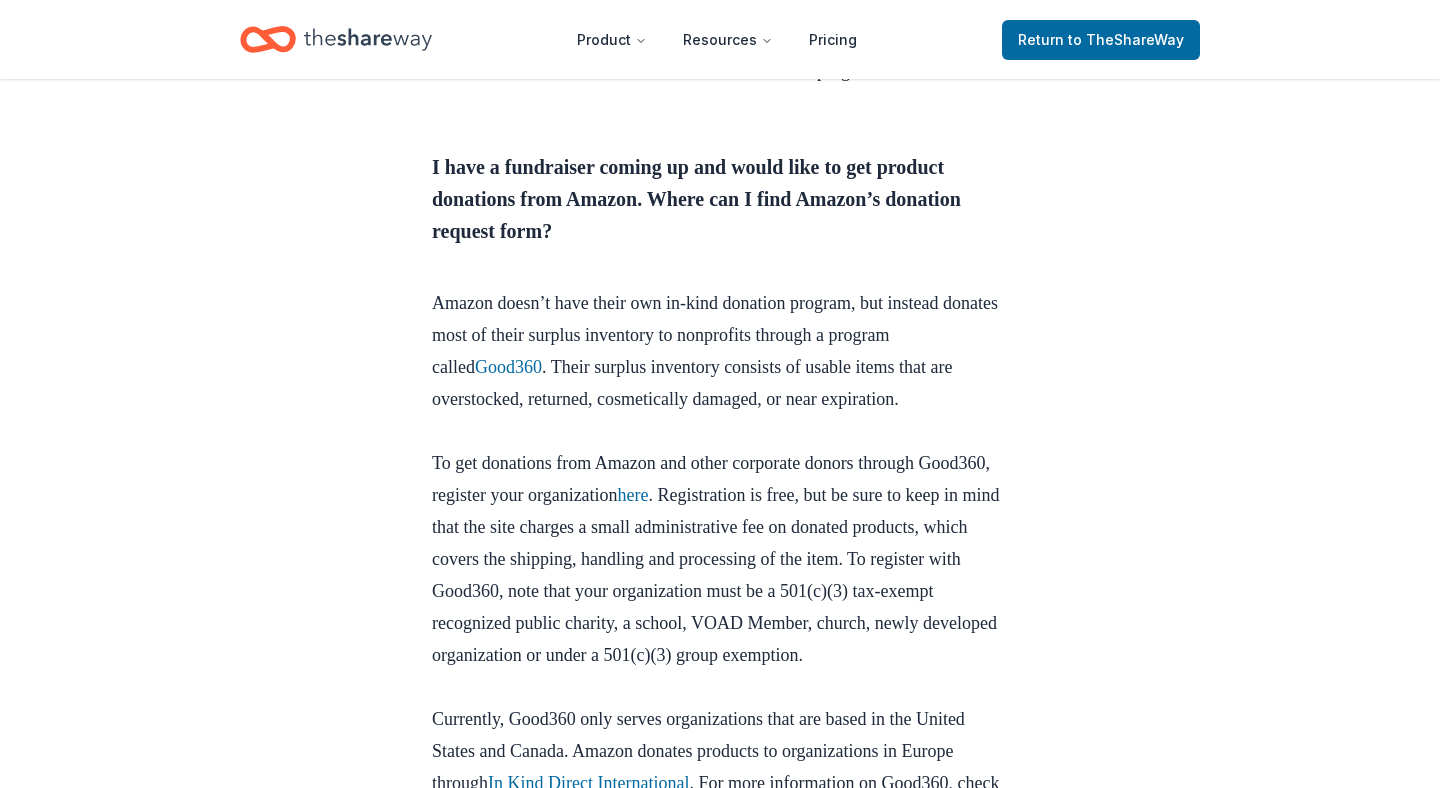 scroll, scrollTop: 865, scrollLeft: 0, axis: vertical 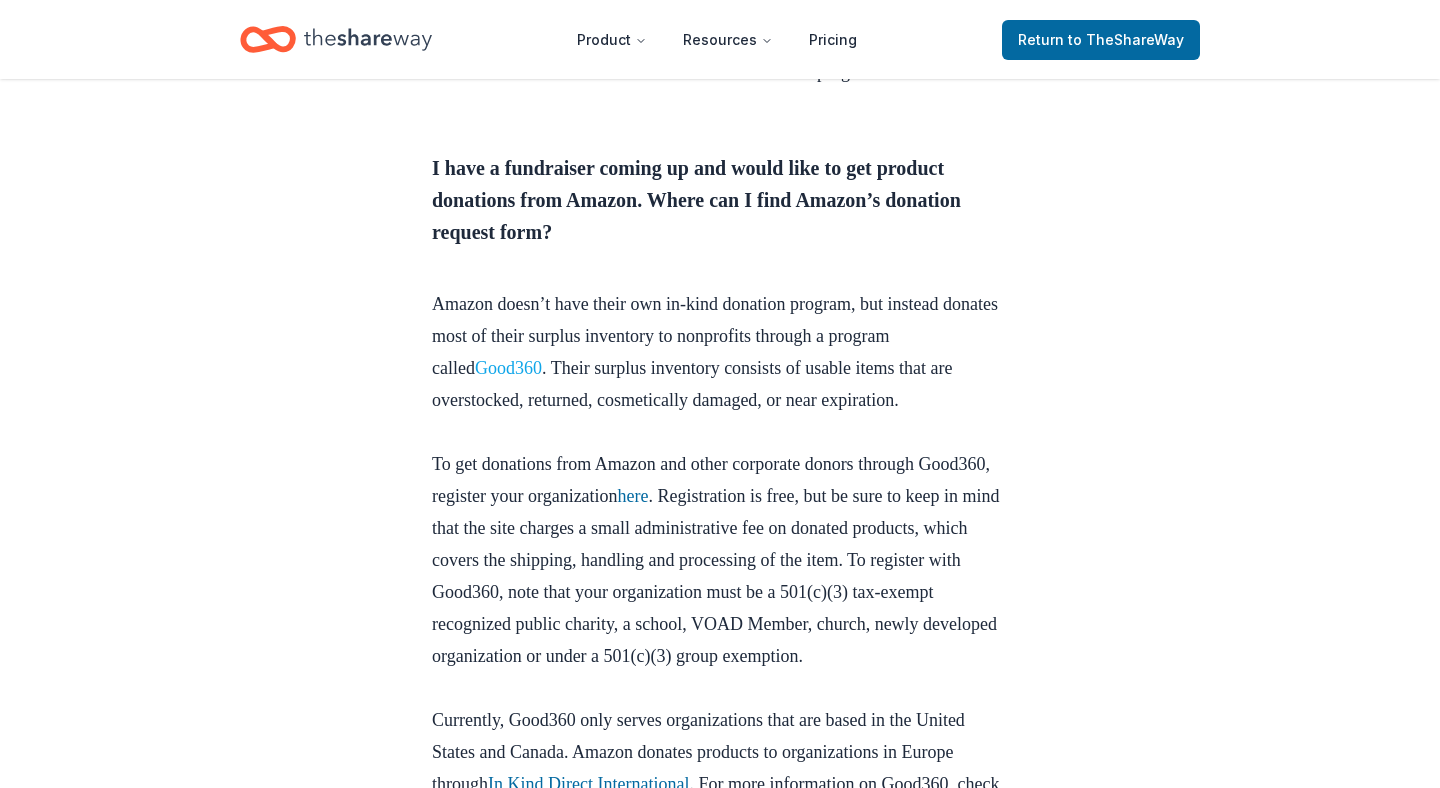 click on "Good360" at bounding box center [508, 368] 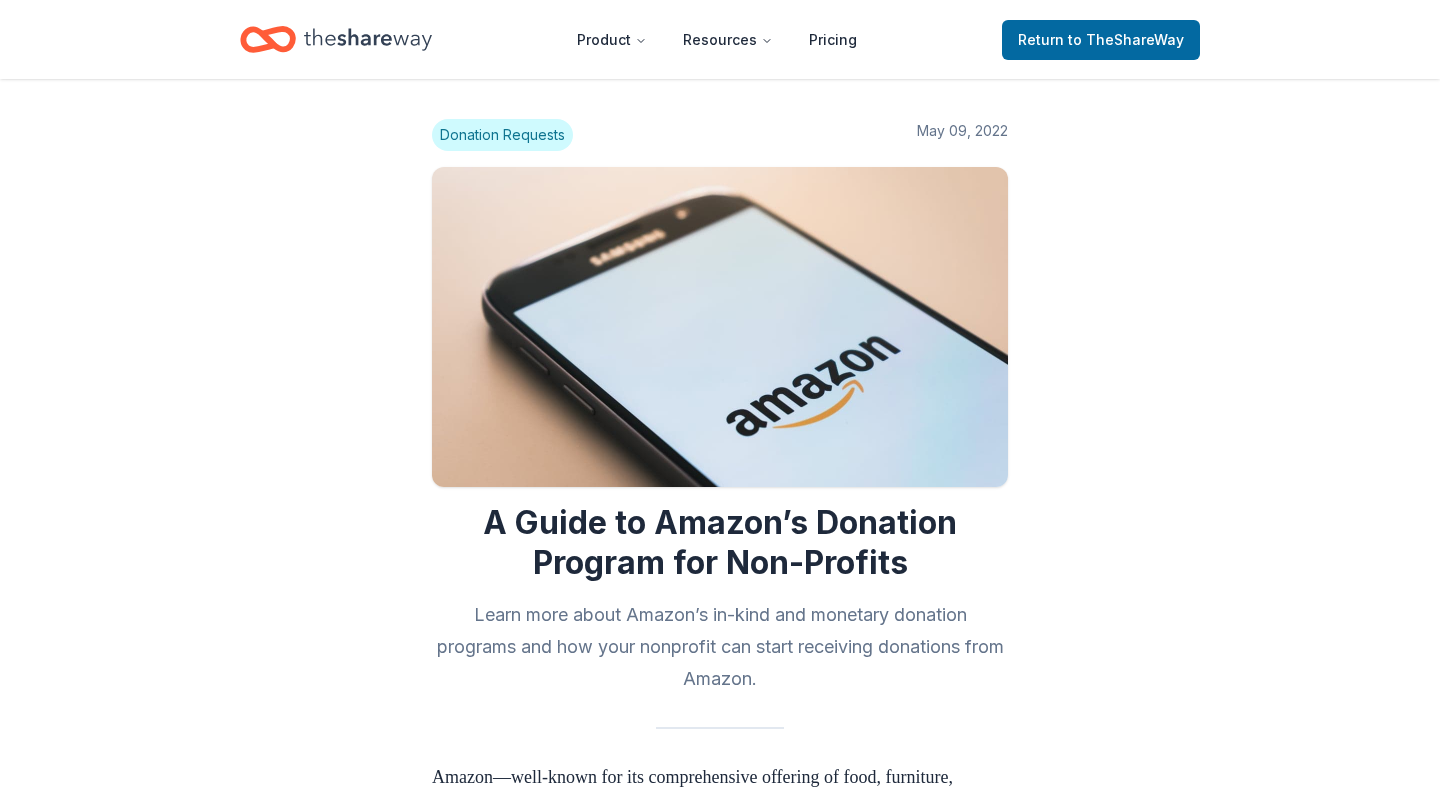 scroll, scrollTop: 865, scrollLeft: 0, axis: vertical 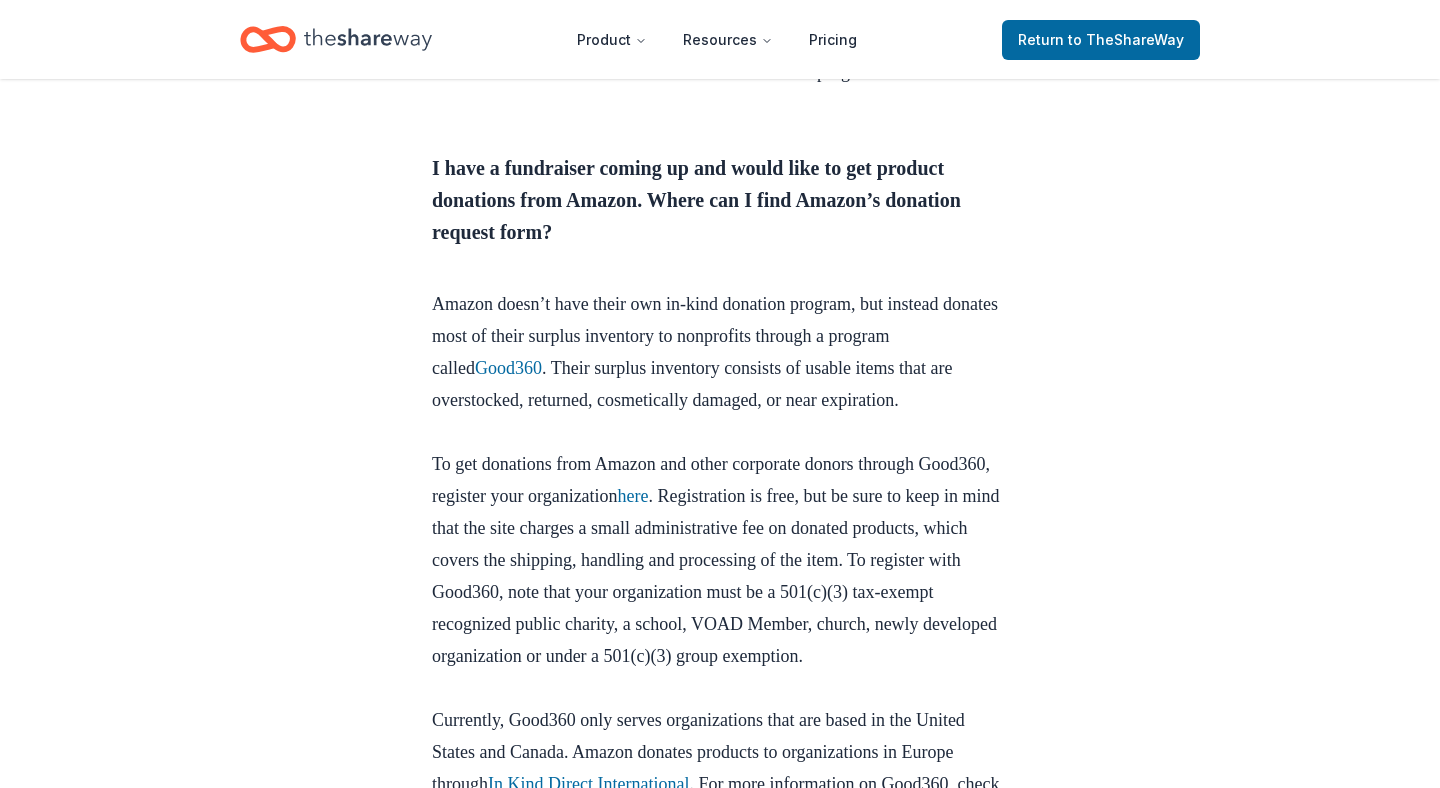 click on "Good360" at bounding box center (508, 368) 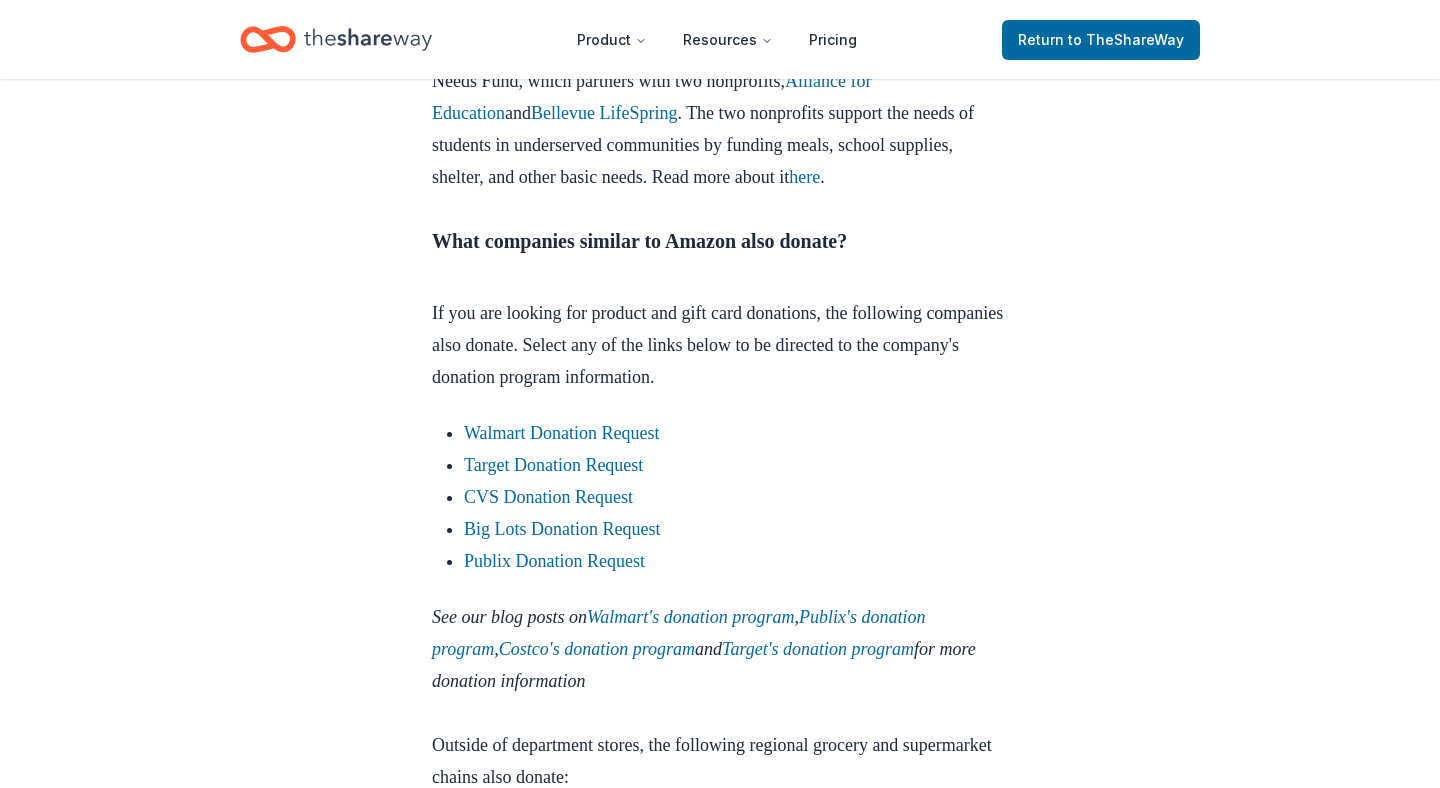 scroll, scrollTop: 2071, scrollLeft: 0, axis: vertical 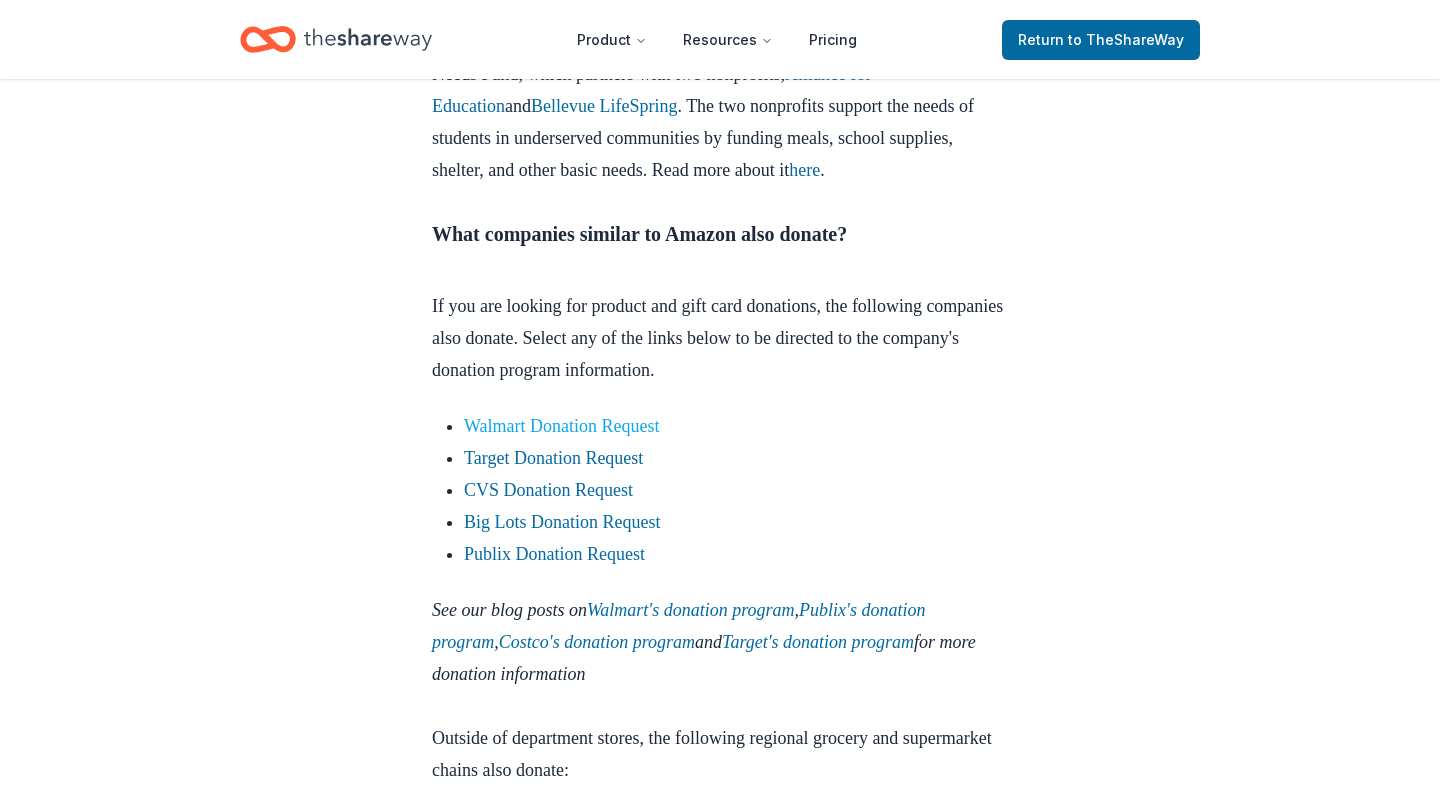 click on "Walmart Donation Request" at bounding box center (562, 426) 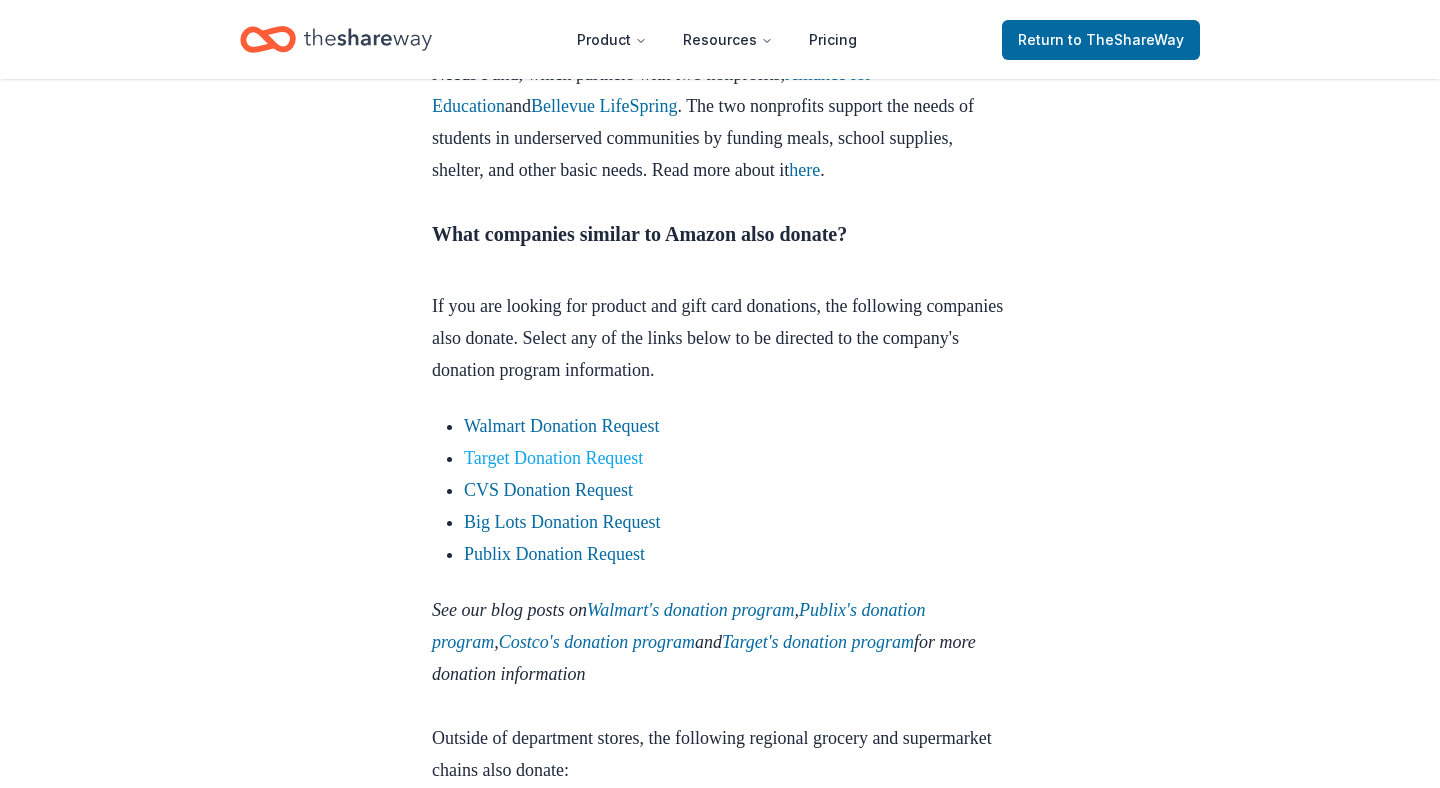 click on "Target Donation Request" at bounding box center (553, 458) 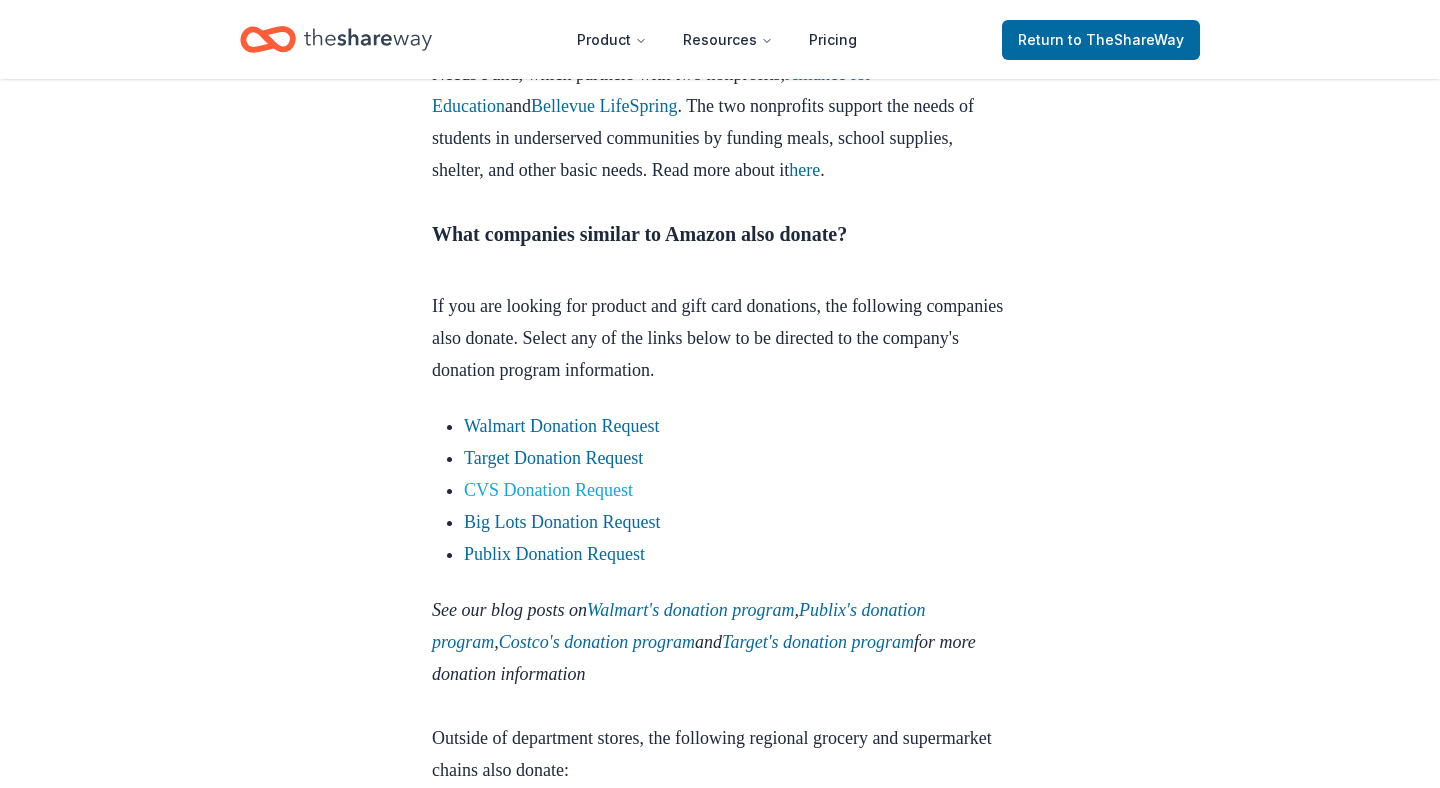 click on "CVS Donation Request" at bounding box center [548, 490] 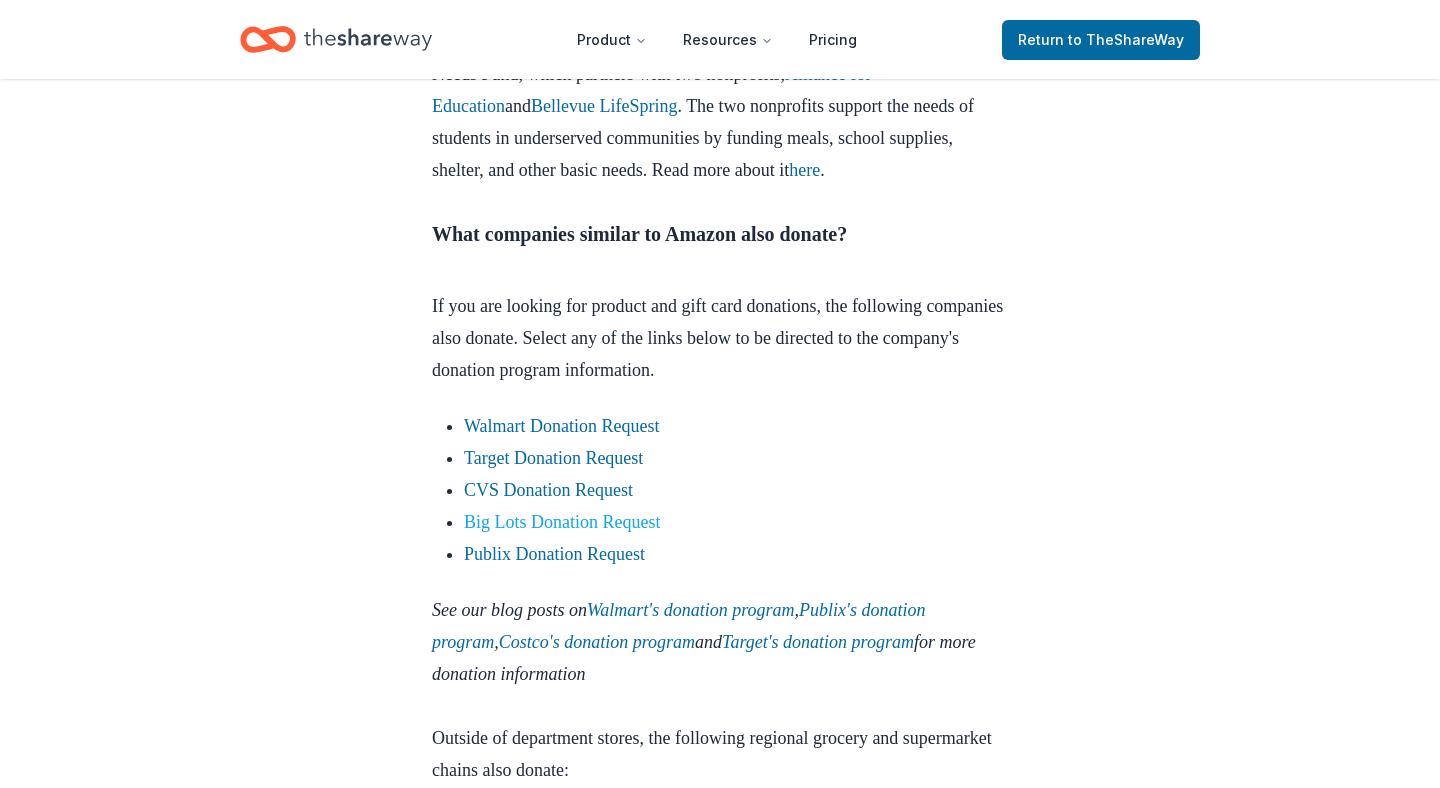 click on "Big Lots Donation Request" at bounding box center (562, 522) 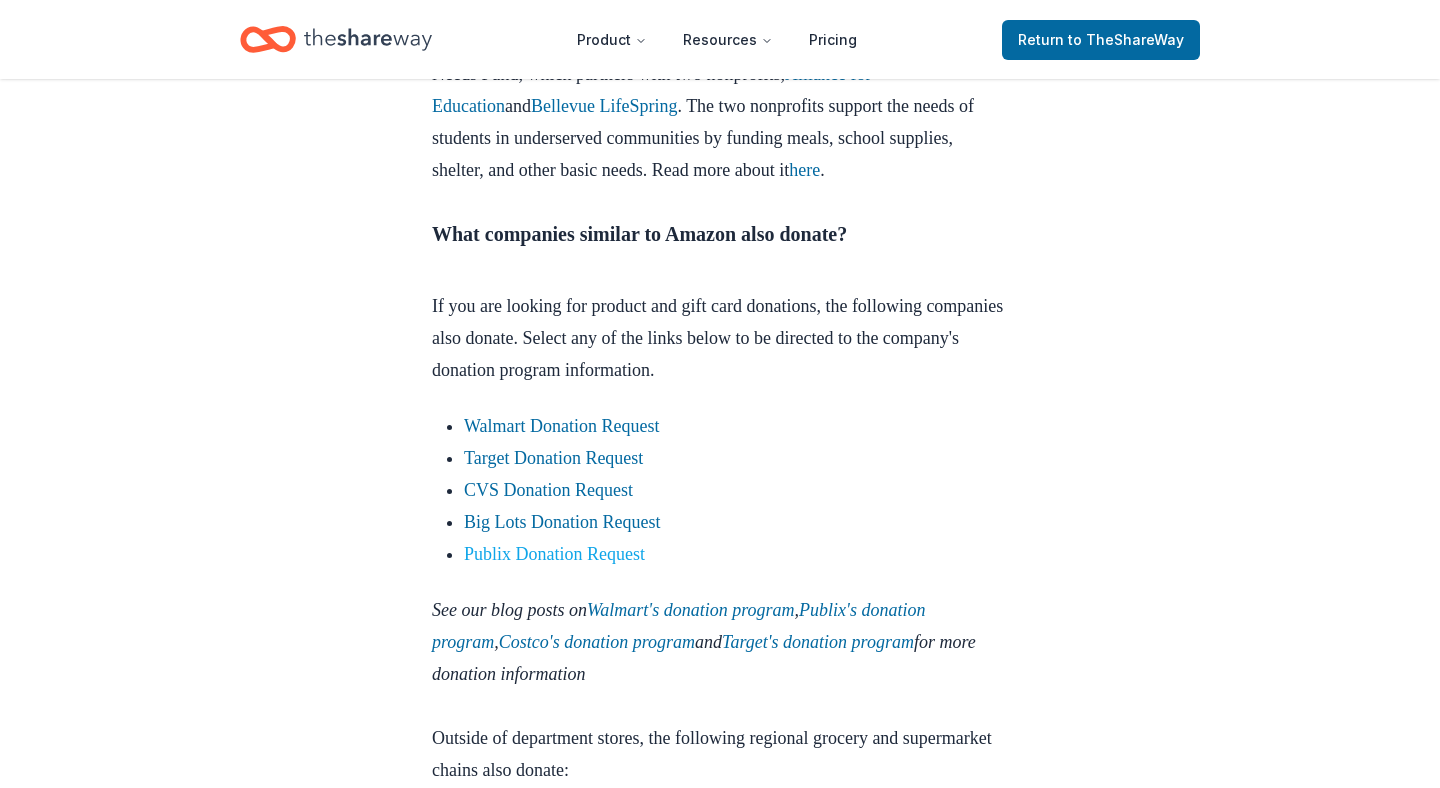 click on "Publix Donation Request" at bounding box center [554, 554] 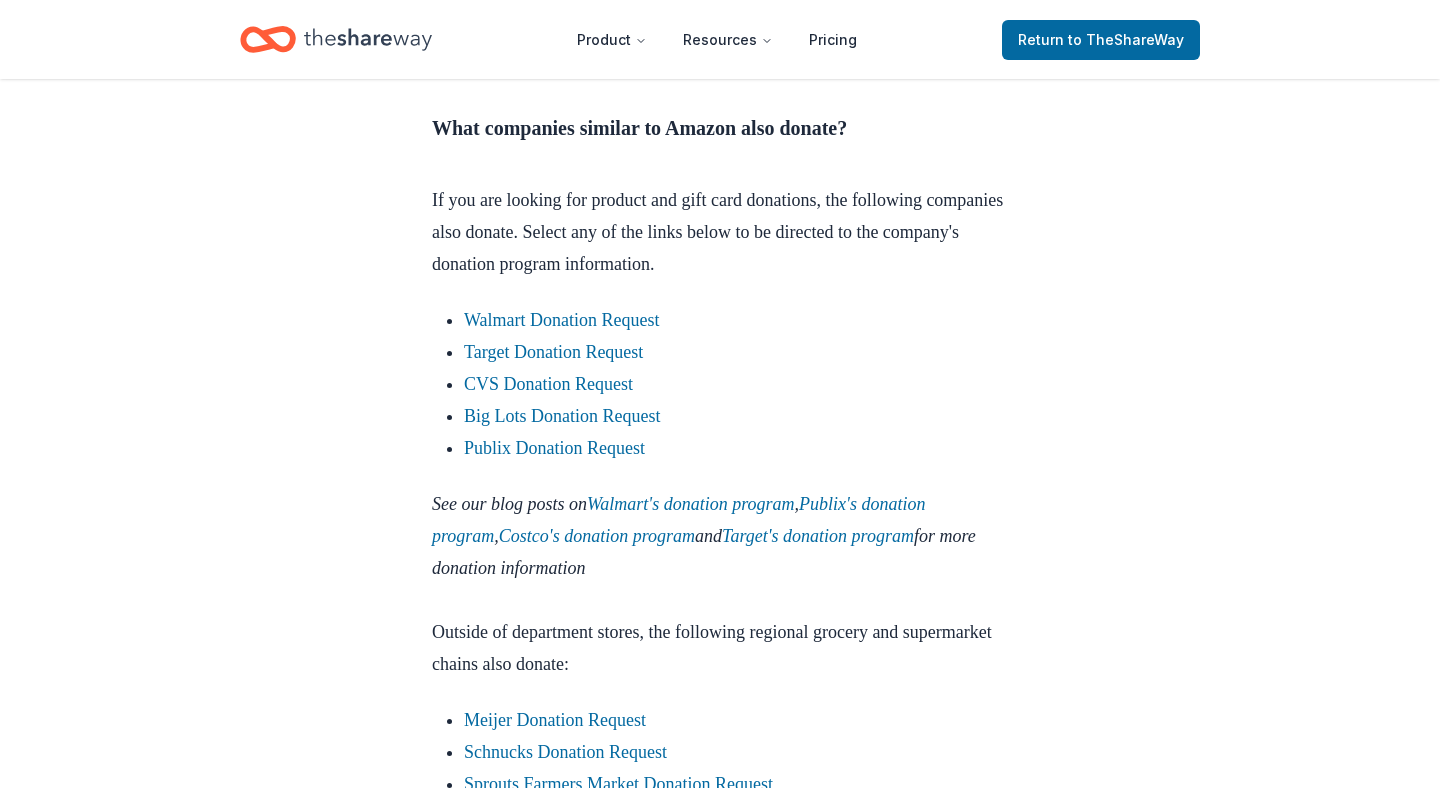 scroll, scrollTop: 2178, scrollLeft: 0, axis: vertical 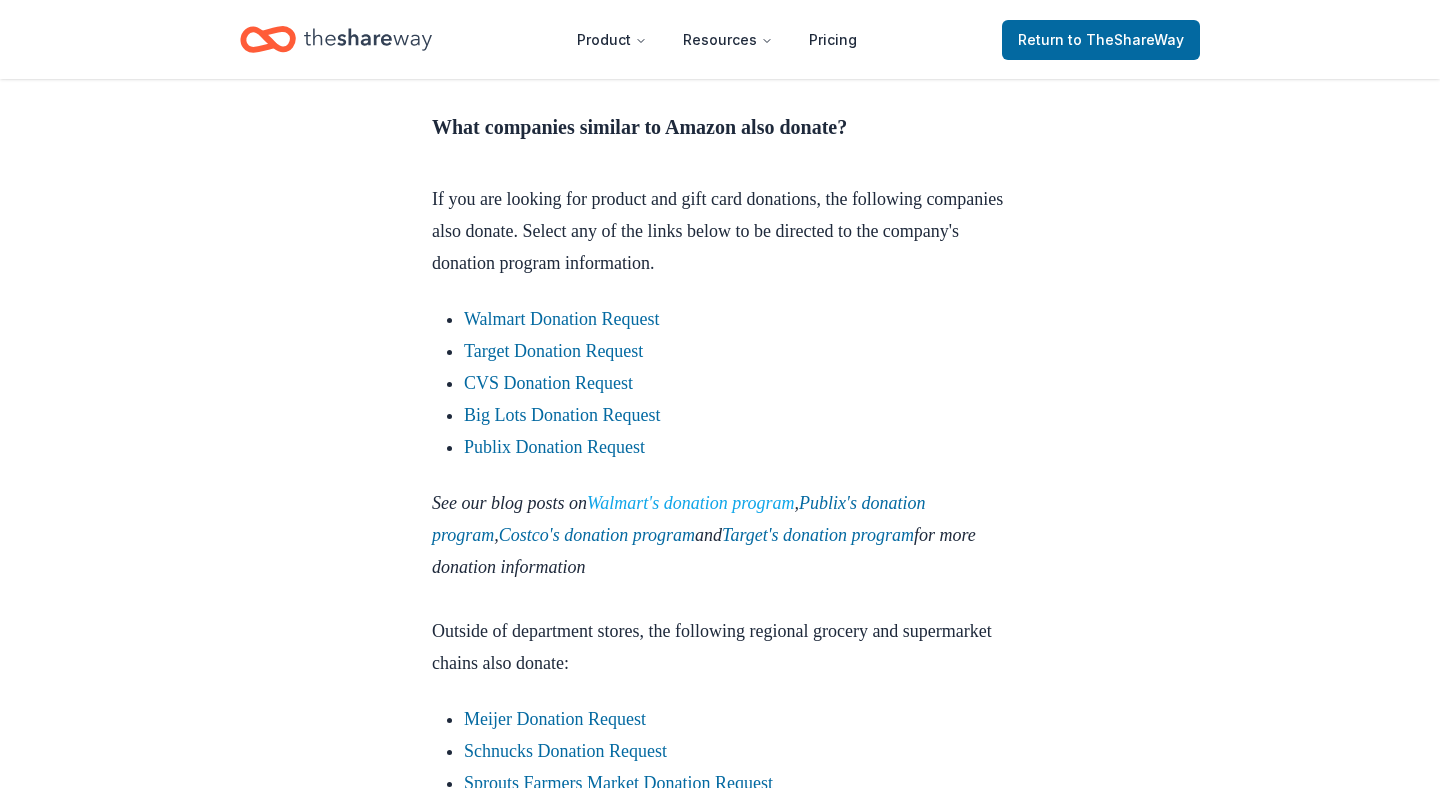 click on "Walmart's donation program" at bounding box center (691, 503) 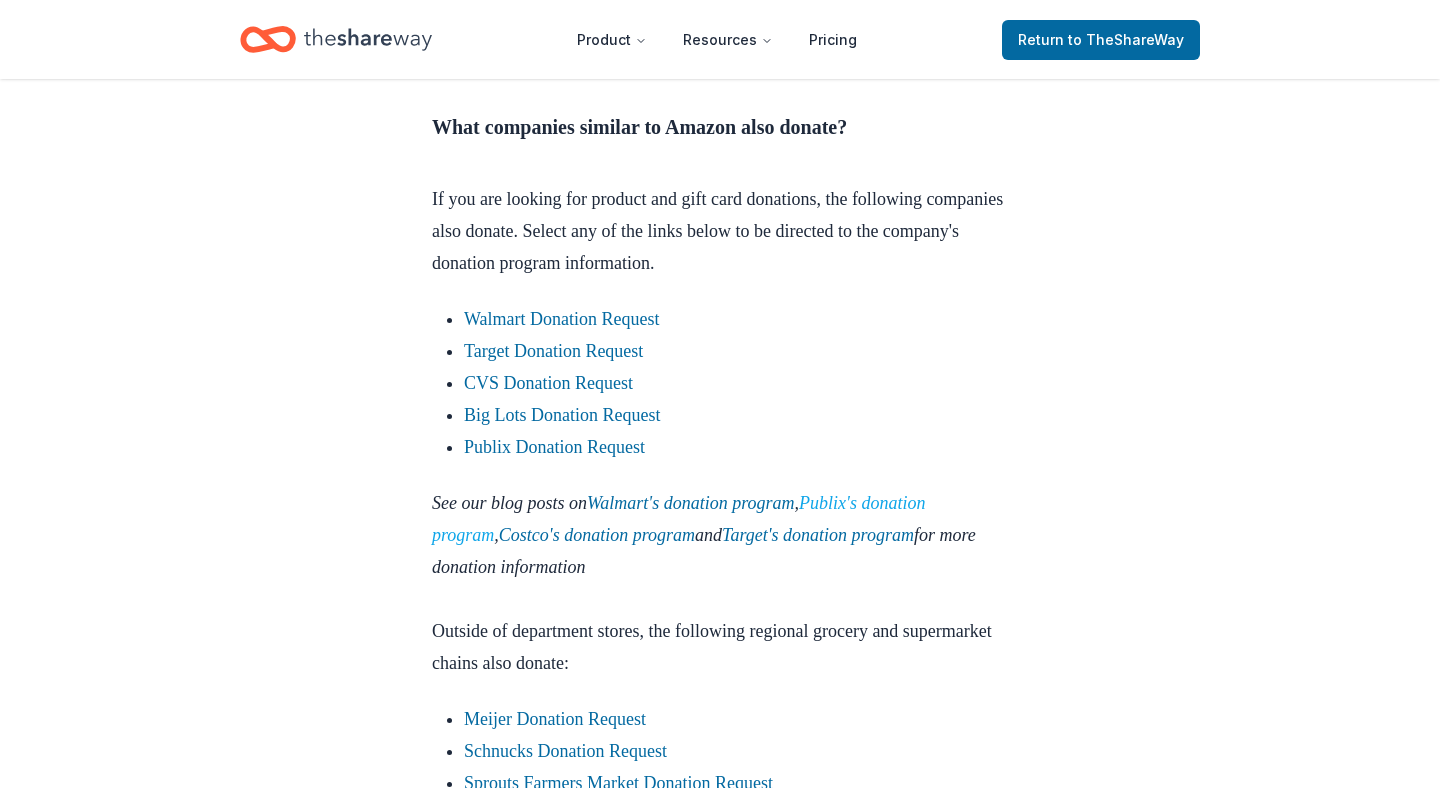 click on "Publix's donation program" at bounding box center (678, 519) 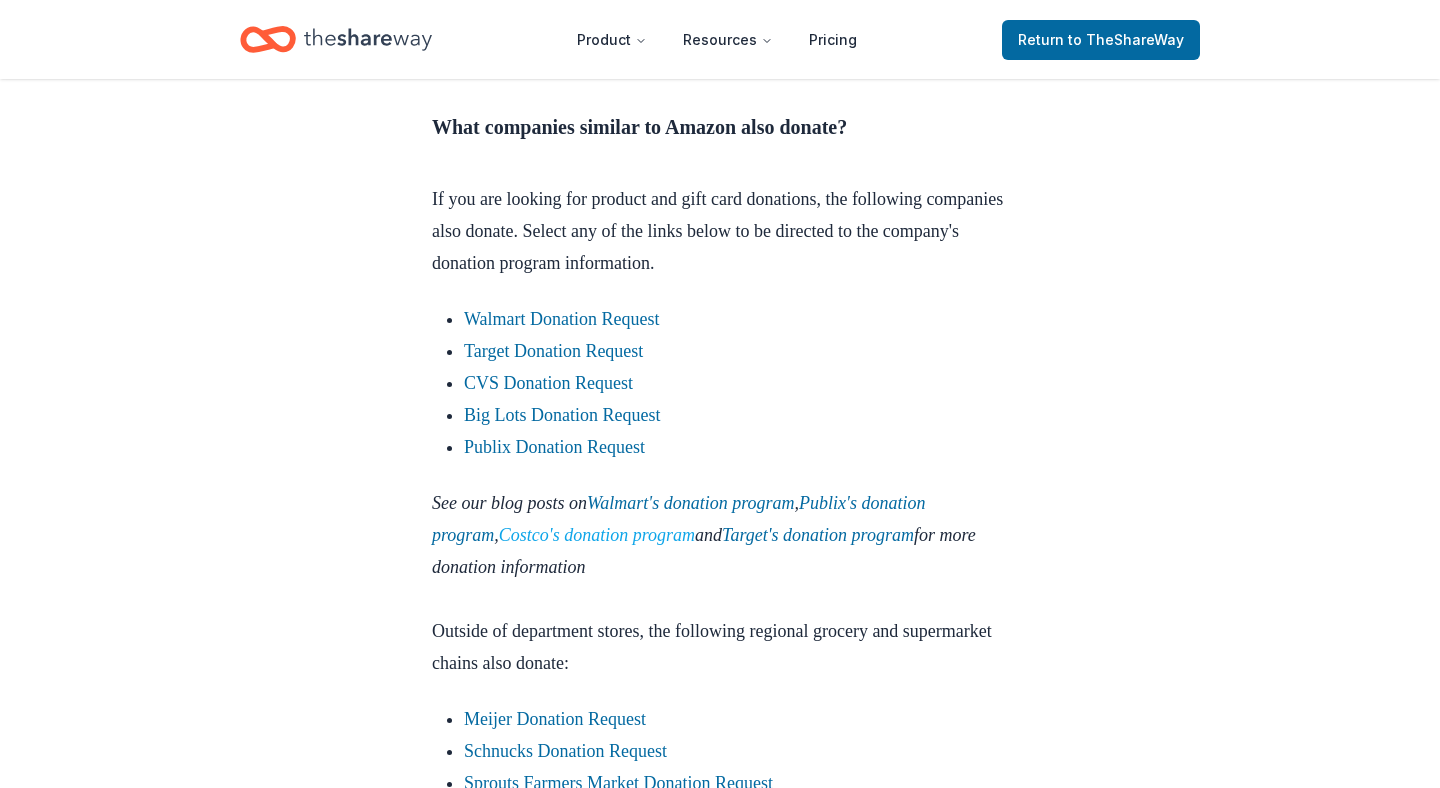 click on "Costco's donation program" at bounding box center [597, 535] 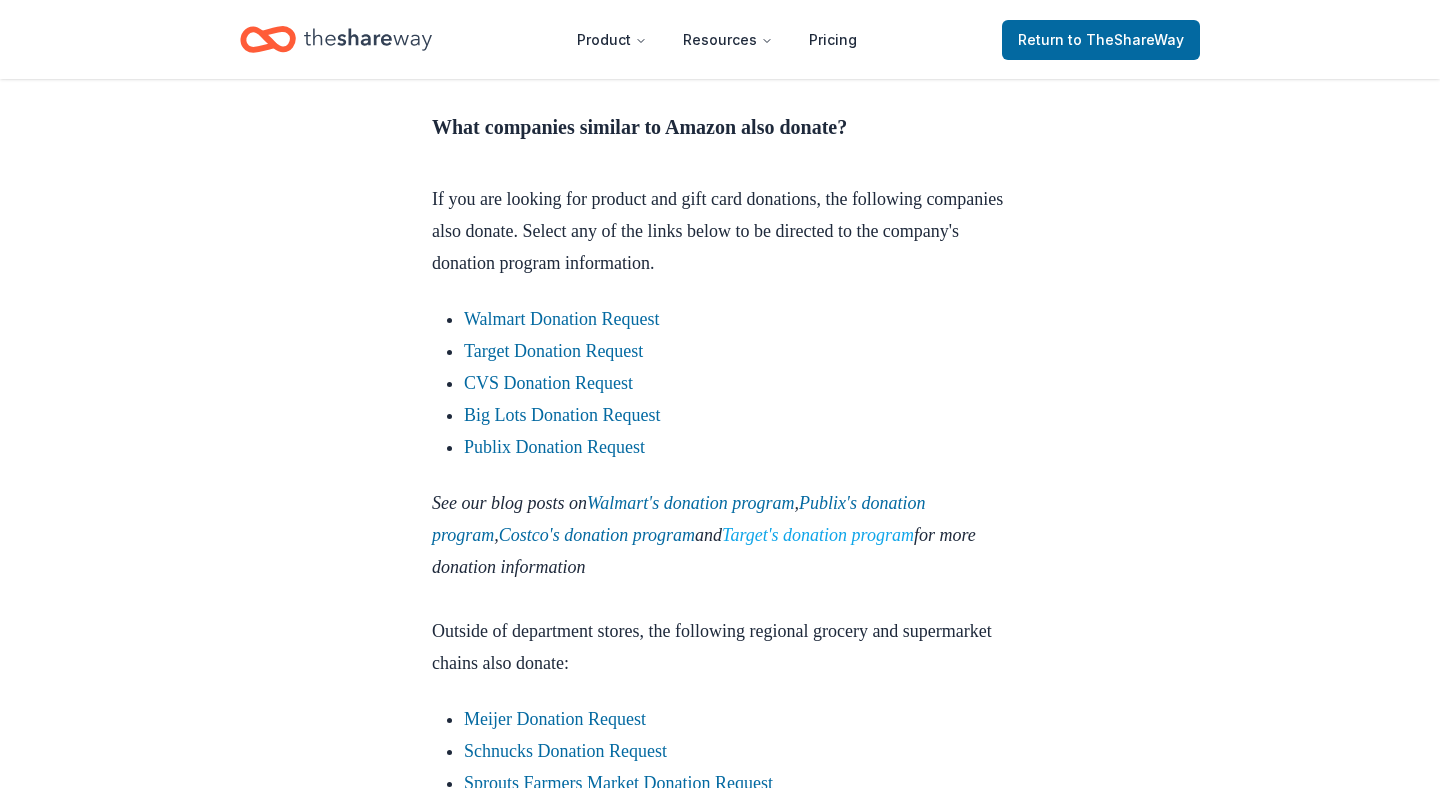 click on "Target's donation program" at bounding box center (818, 535) 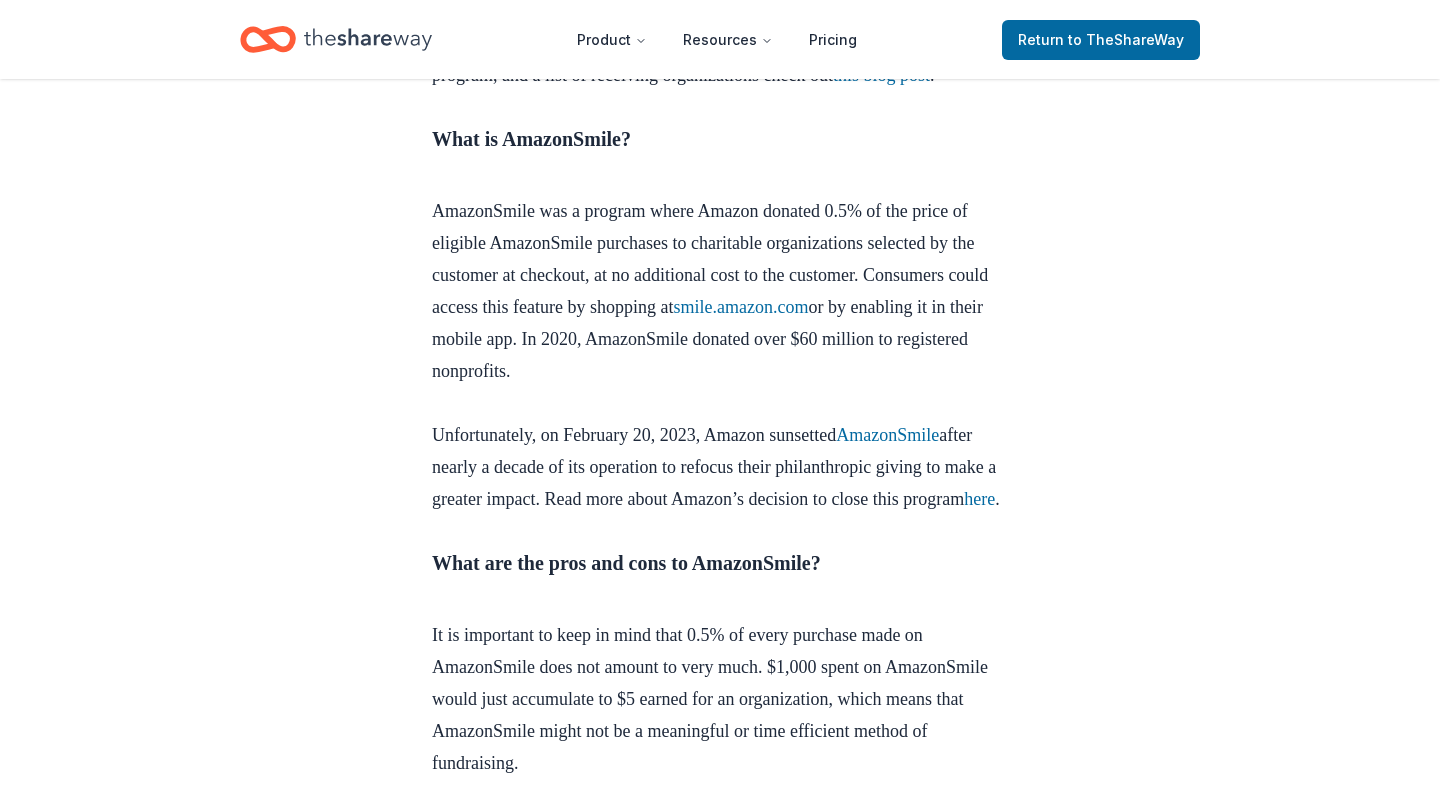 scroll, scrollTop: 3618, scrollLeft: 0, axis: vertical 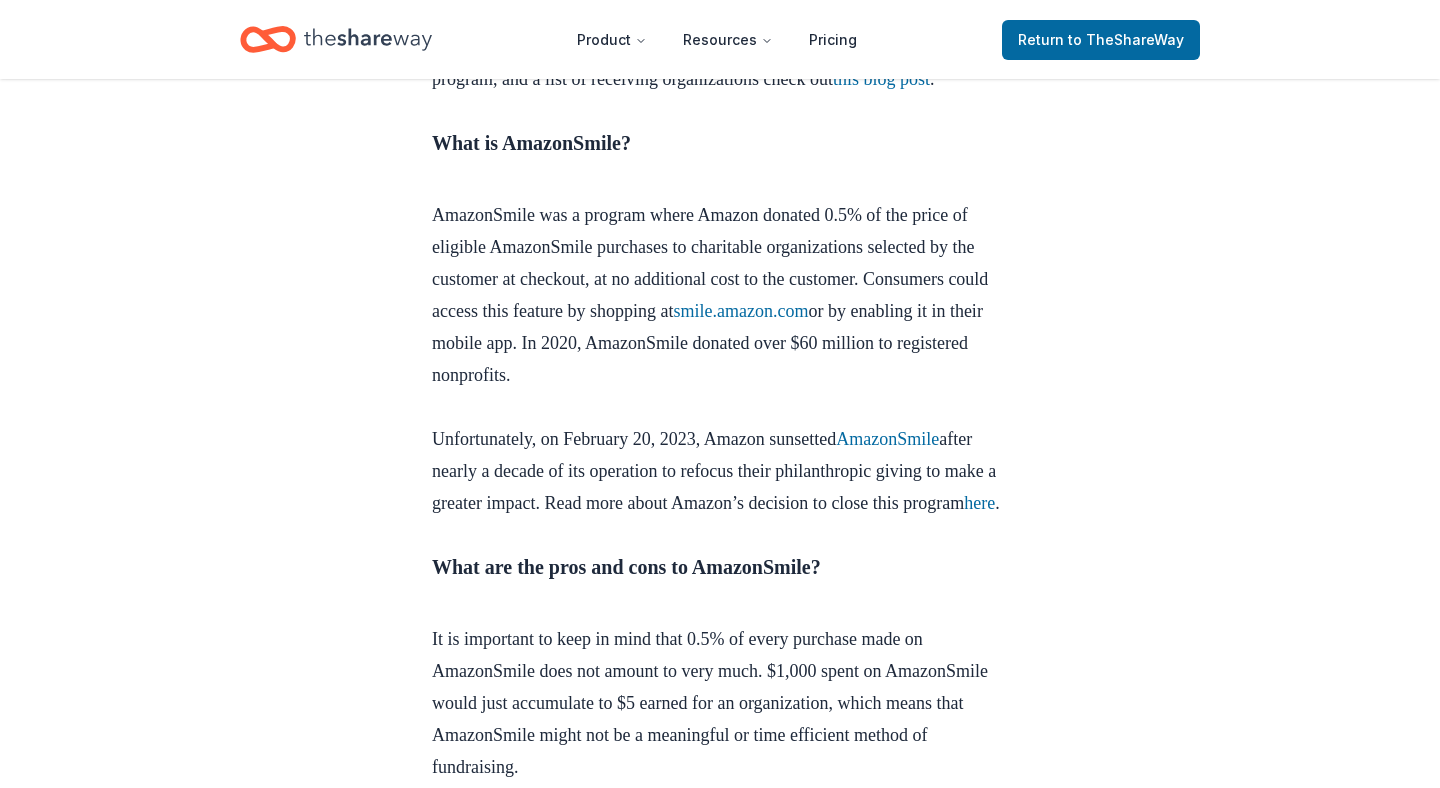 click on "AmazonSmile was a program where Amazon donated 0.5% of the price of eligible AmazonSmile purchases to charitable organizations selected by the customer at checkout, at no additional cost to the customer. Consumers could access this feature by shopping at  smile.amazon.com  or by enabling it in their mobile app. In 2020, AmazonSmile donated over $60 million to registered nonprofits." at bounding box center (720, 311) 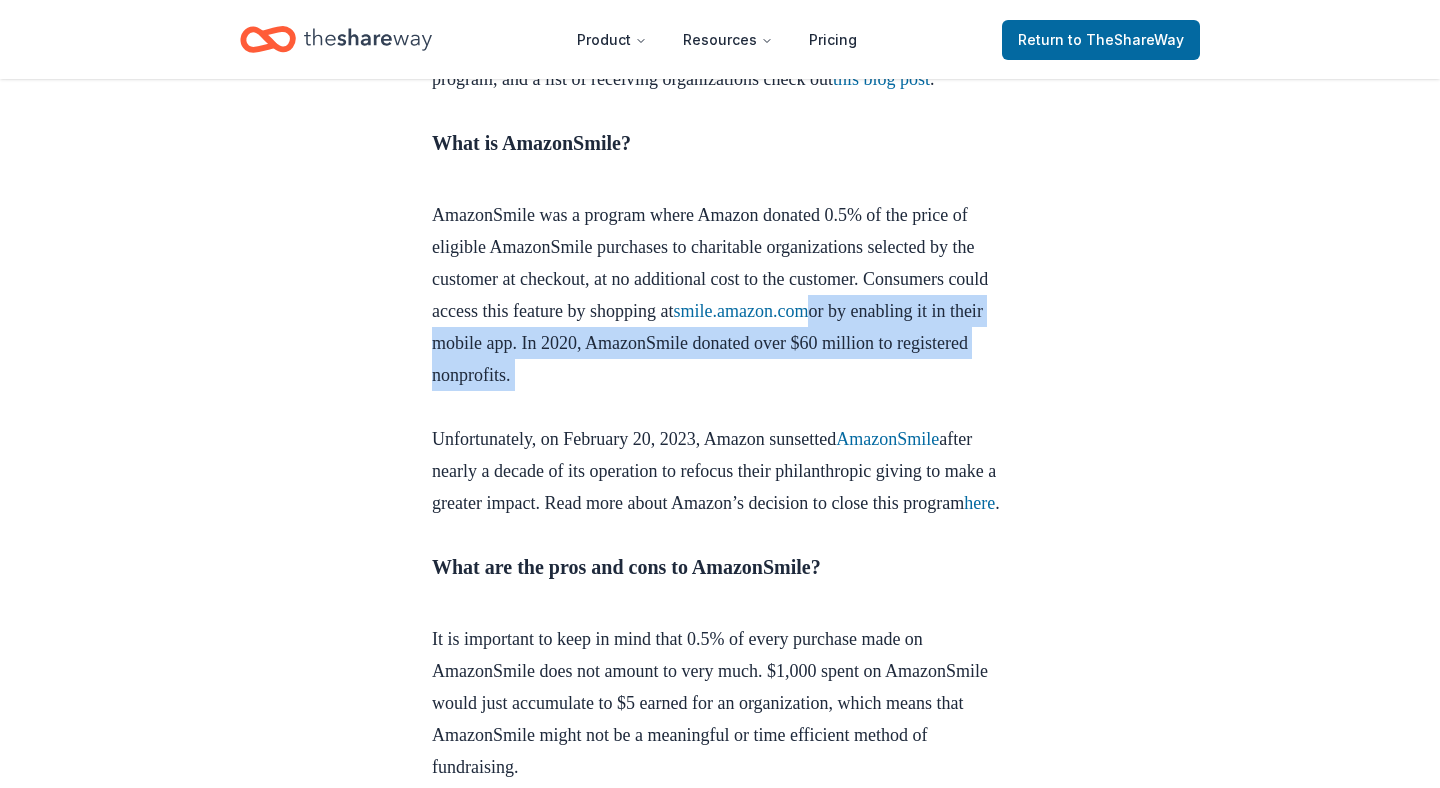 click on "AmazonSmile was a program where Amazon donated 0.5% of the price of eligible AmazonSmile purchases to charitable organizations selected by the customer at checkout, at no additional cost to the customer. Consumers could access this feature by shopping at  smile.amazon.com  or by enabling it in their mobile app. In 2020, AmazonSmile donated over $60 million to registered nonprofits." at bounding box center (720, 311) 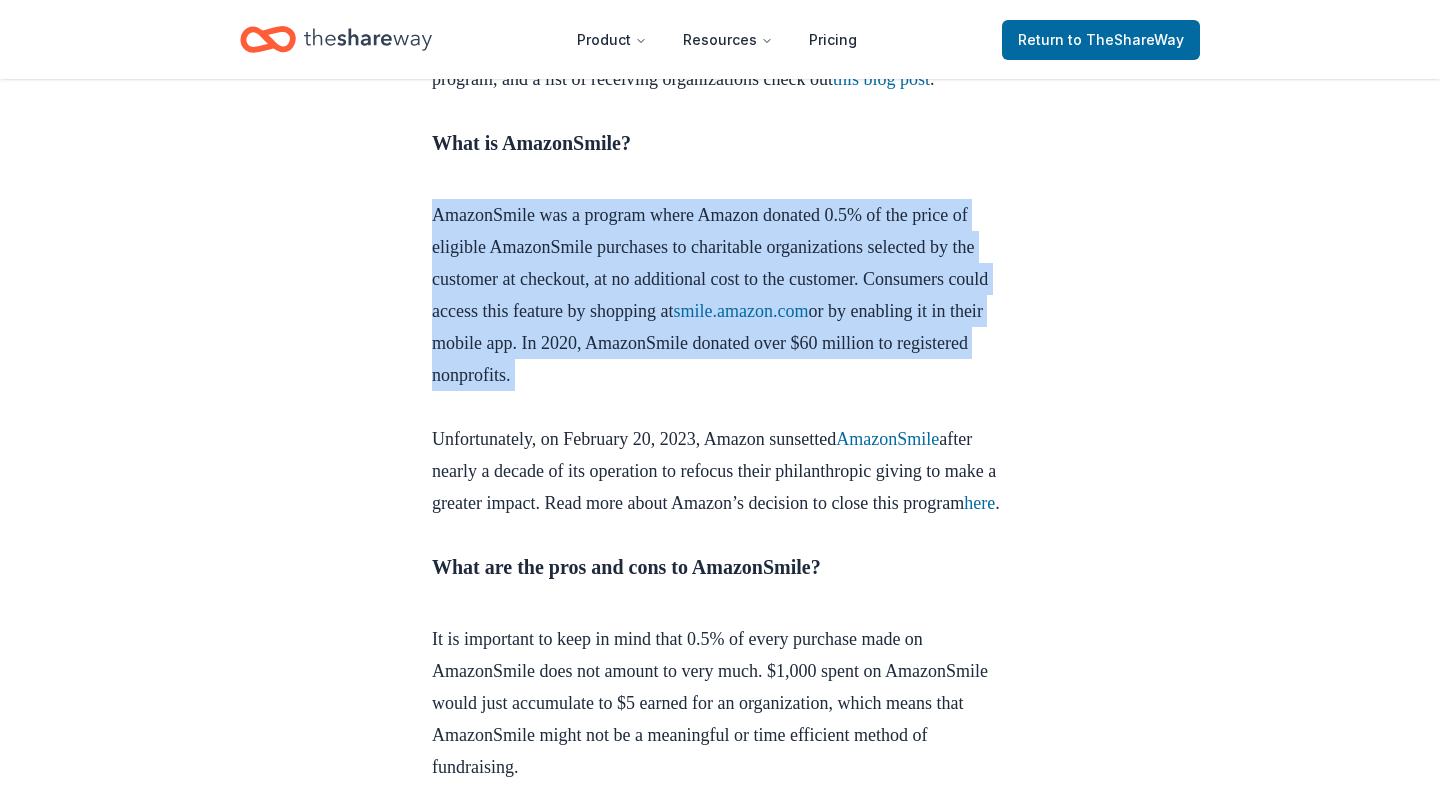 click on "AmazonSmile was a program where Amazon donated 0.5% of the price of eligible AmazonSmile purchases to charitable organizations selected by the customer at checkout, at no additional cost to the customer. Consumers could access this feature by shopping at  smile.amazon.com  or by enabling it in their mobile app. In 2020, AmazonSmile donated over $60 million to registered nonprofits." at bounding box center (720, 311) 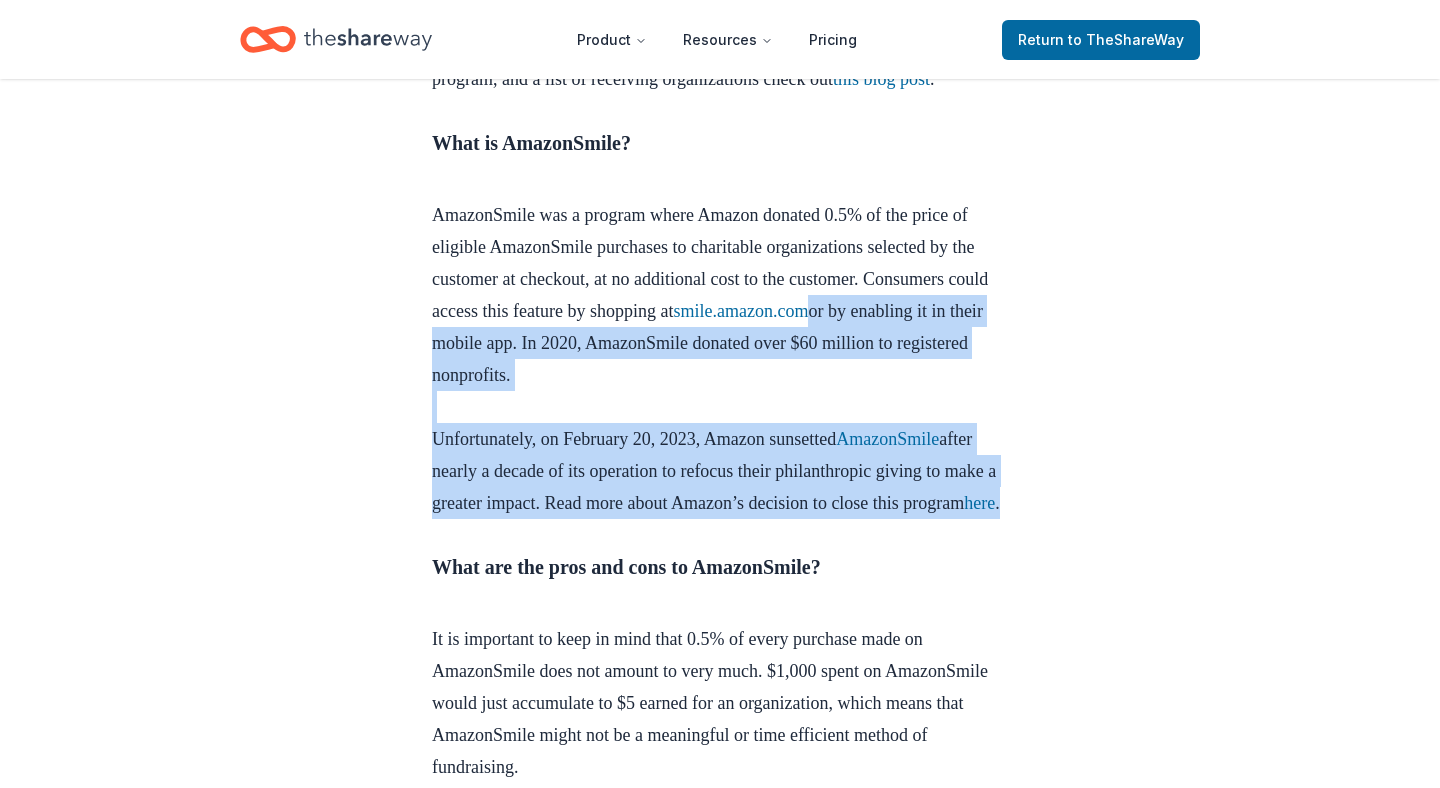 drag, startPoint x: 860, startPoint y: 580, endPoint x: 863, endPoint y: 718, distance: 138.03261 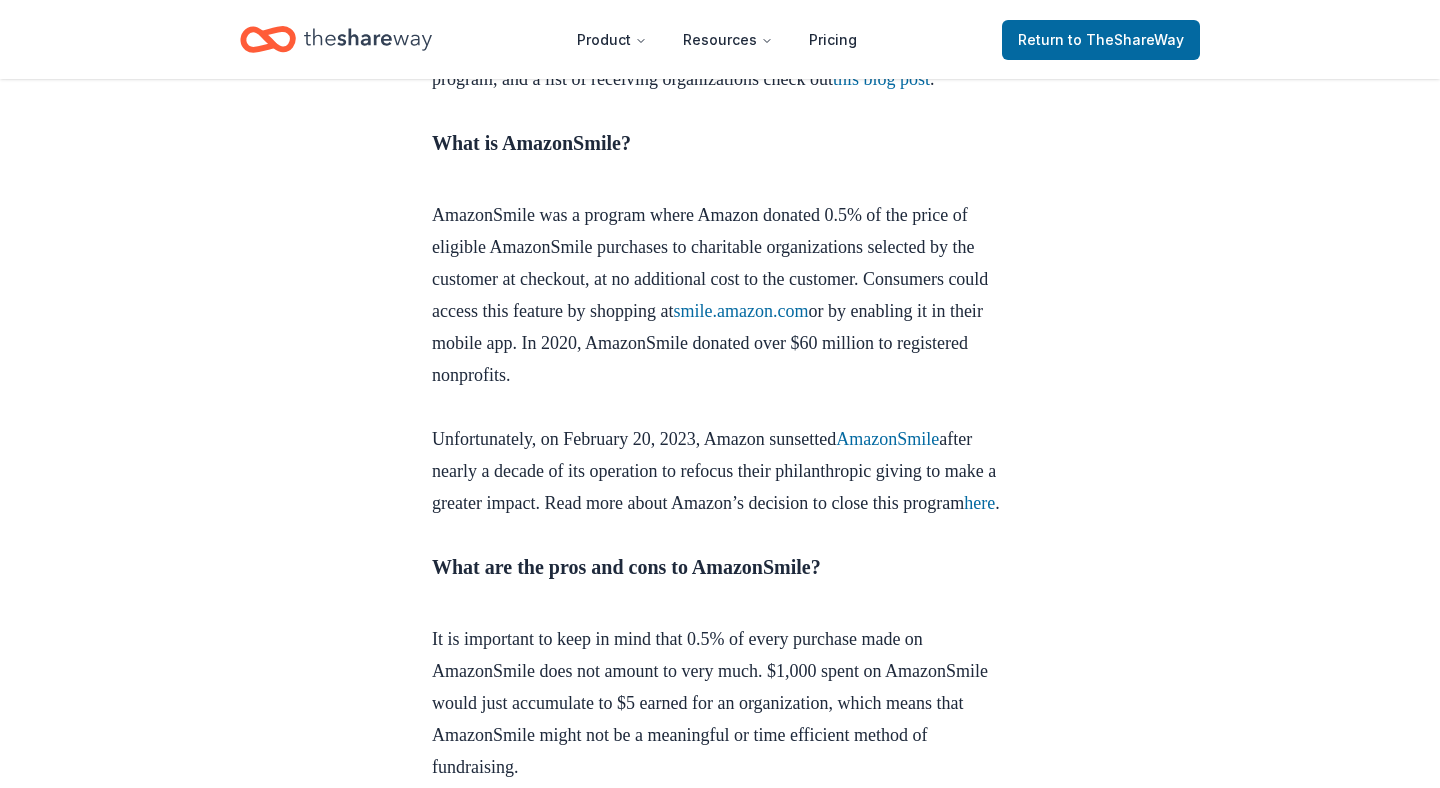 click on "Unfortunately, on February 20, 2023, Amazon sunsetted  AmazonSmile  after nearly a decade of its operation to refocus their philanthropic giving to make a greater impact. Read more about Amazon’s decision to close this program  here ." at bounding box center (720, 487) 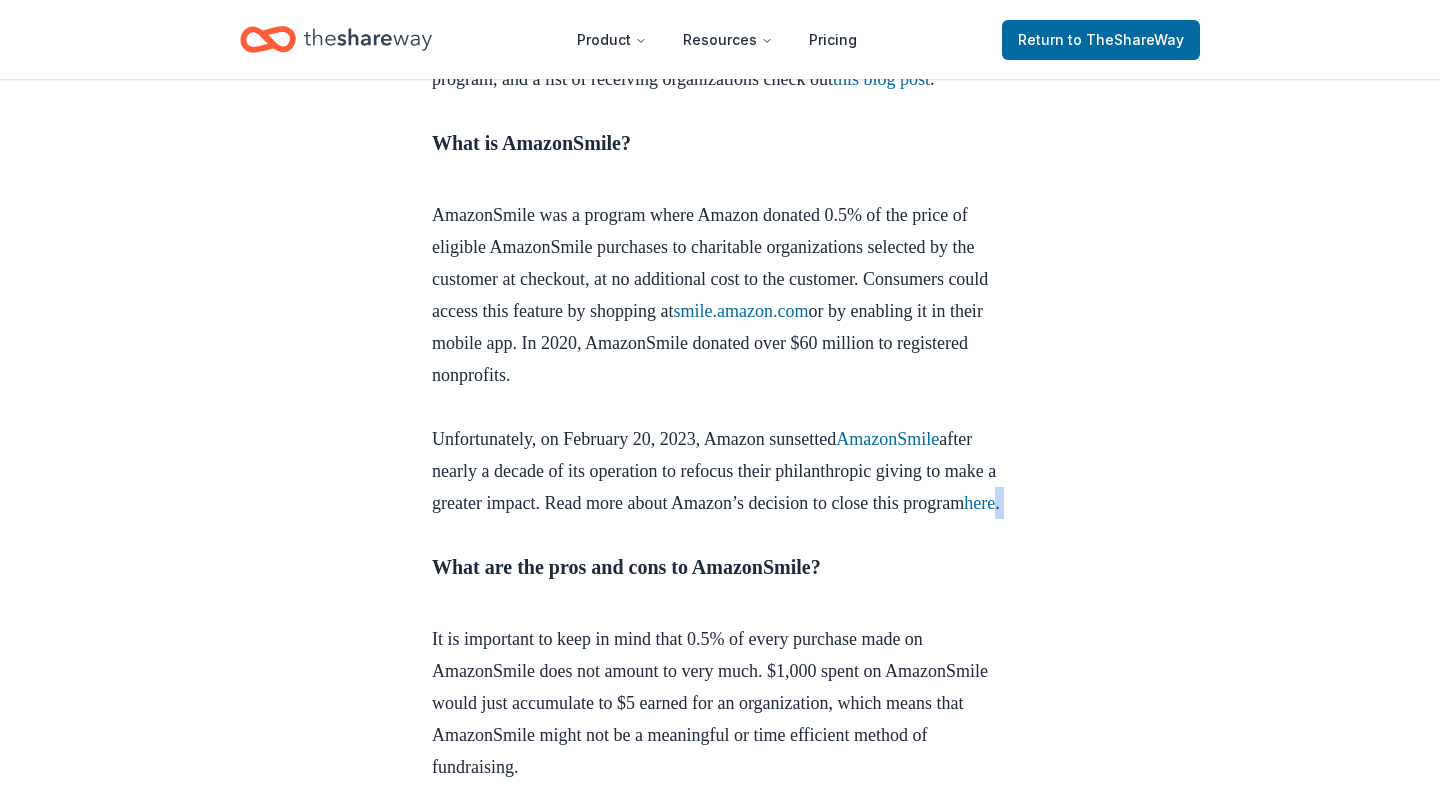 click on "Unfortunately, on February 20, 2023, Amazon sunsetted  AmazonSmile  after nearly a decade of its operation to refocus their philanthropic giving to make a greater impact. Read more about Amazon’s decision to close this program  here ." at bounding box center (720, 487) 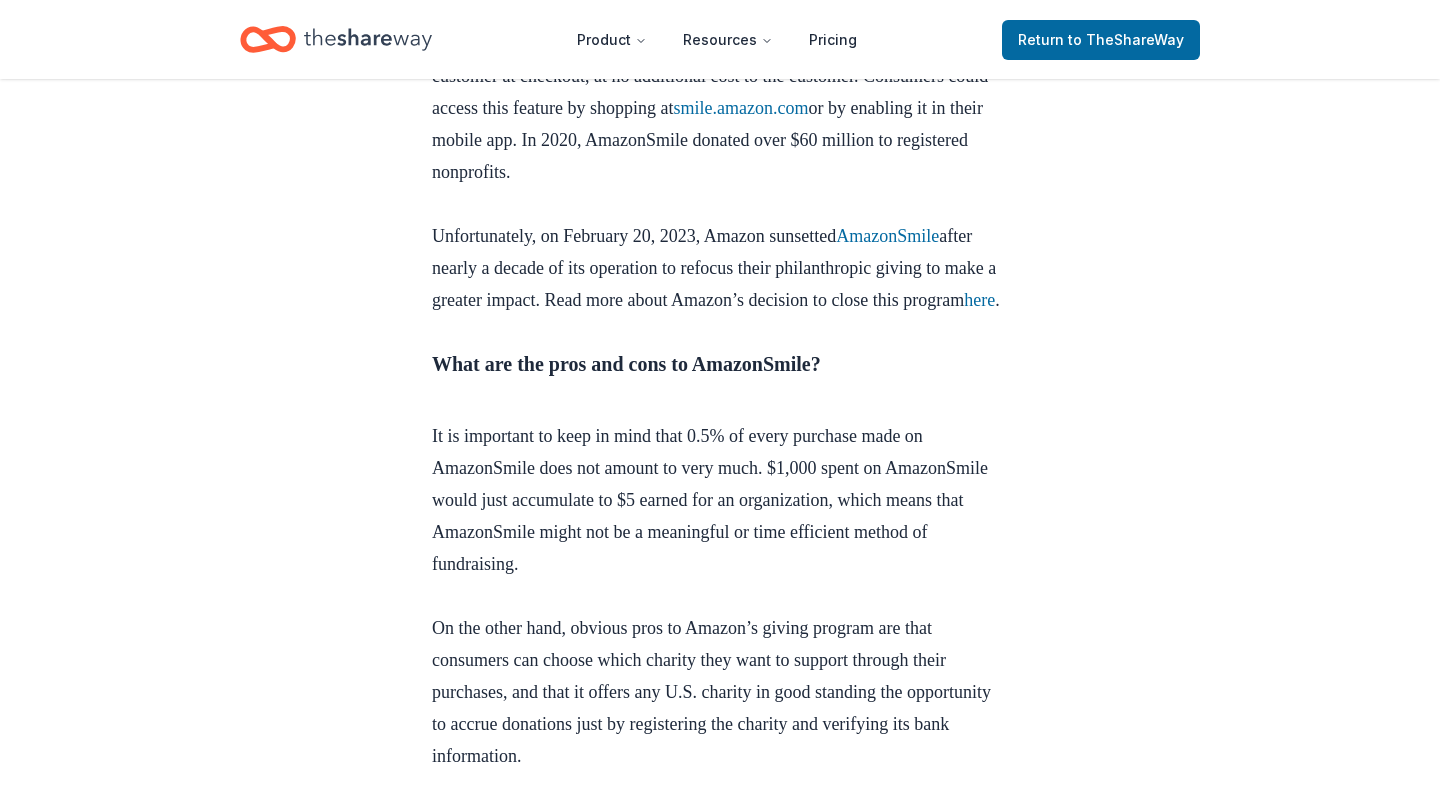 click on "What are the pros and cons to AmazonSmile?" at bounding box center (720, 380) 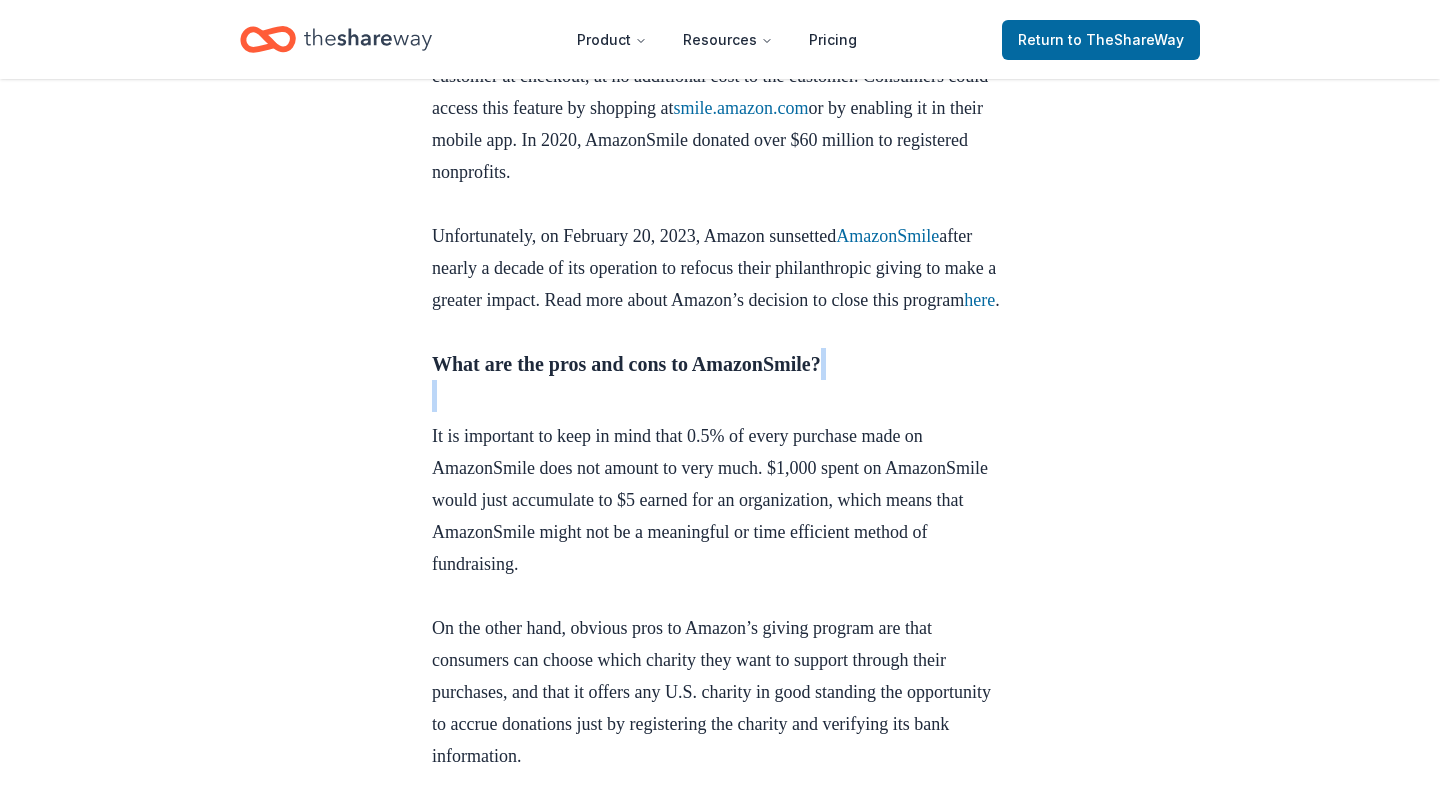click on "What are the pros and cons to AmazonSmile?" at bounding box center (720, 380) 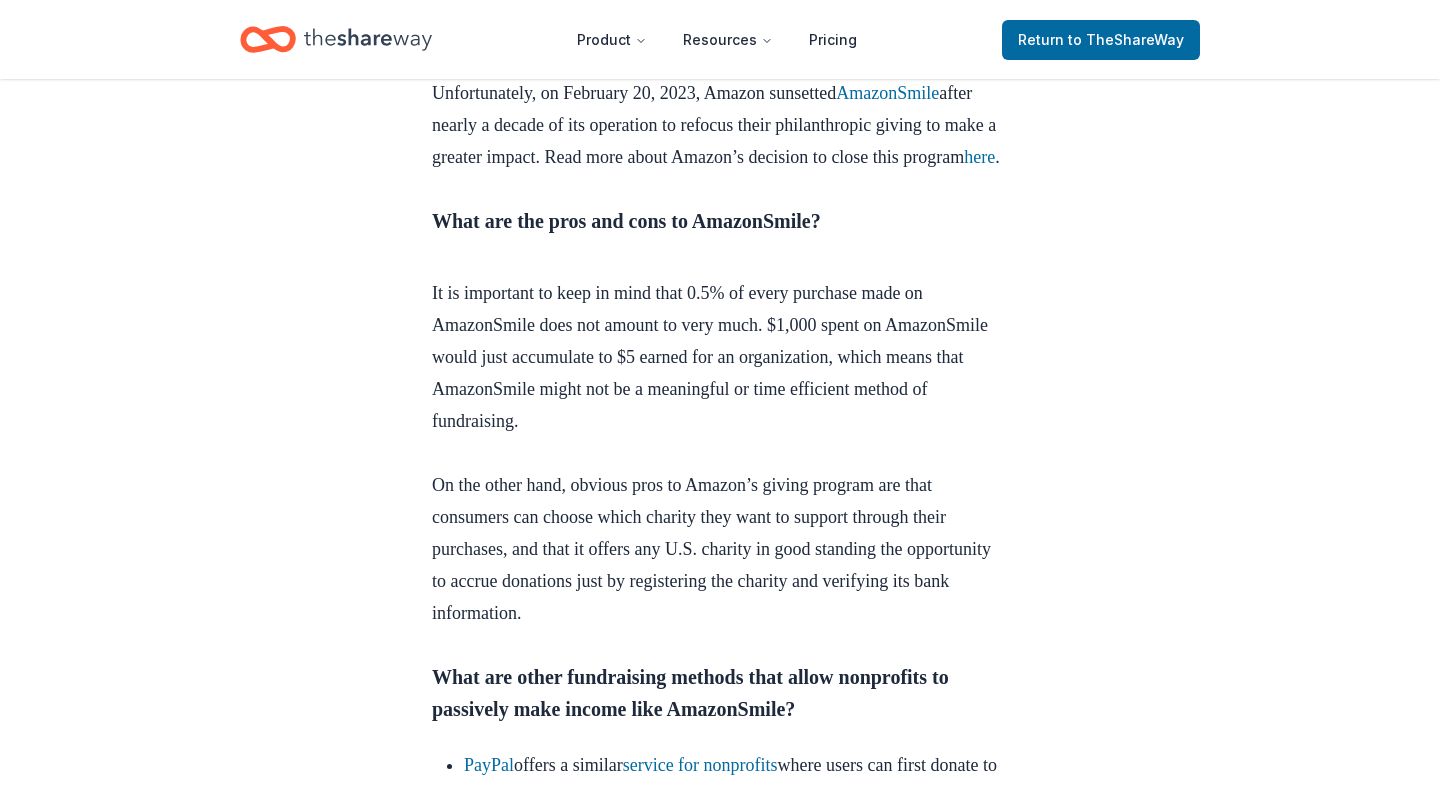 scroll, scrollTop: 3969, scrollLeft: 0, axis: vertical 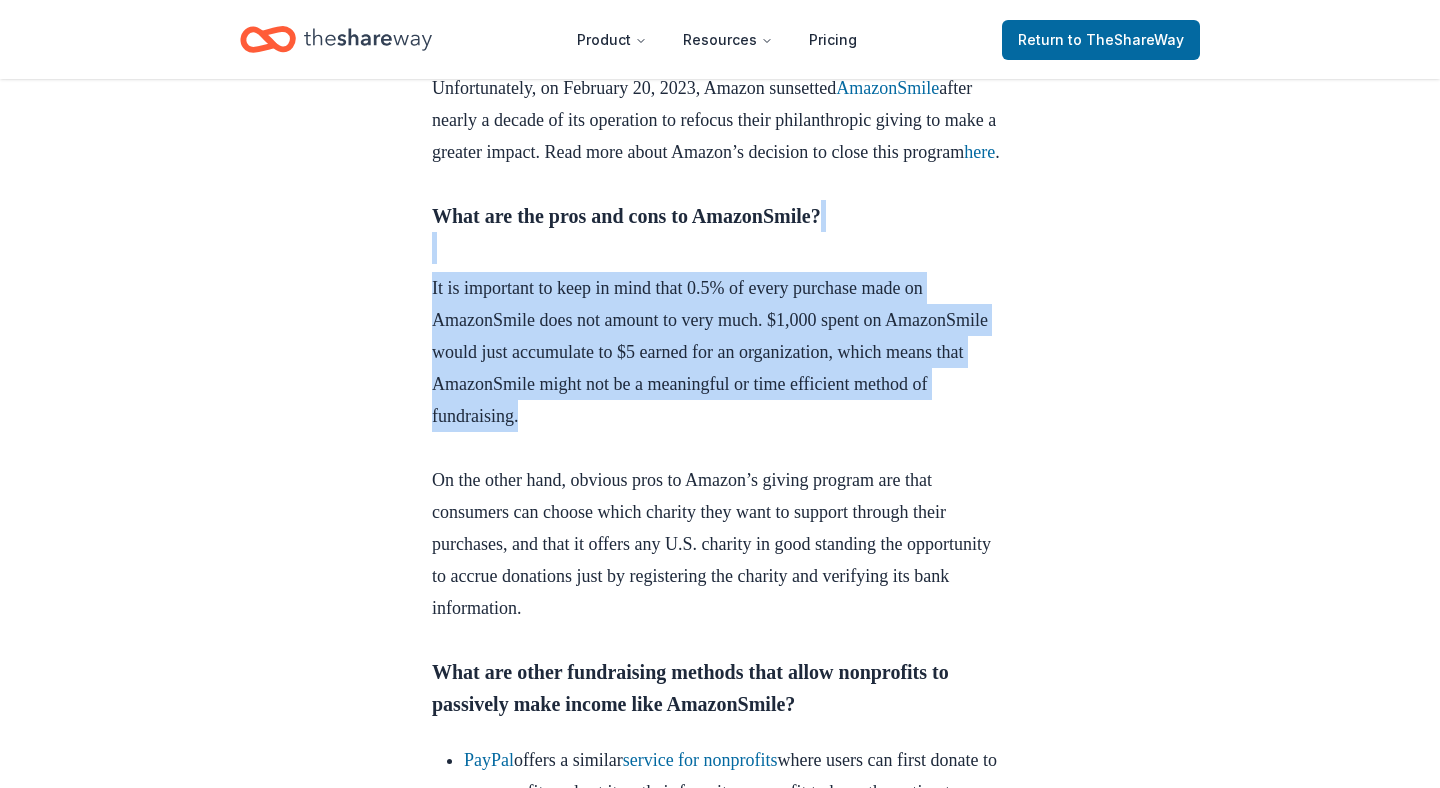 drag, startPoint x: 840, startPoint y: 635, endPoint x: 658, endPoint y: 478, distance: 240.36015 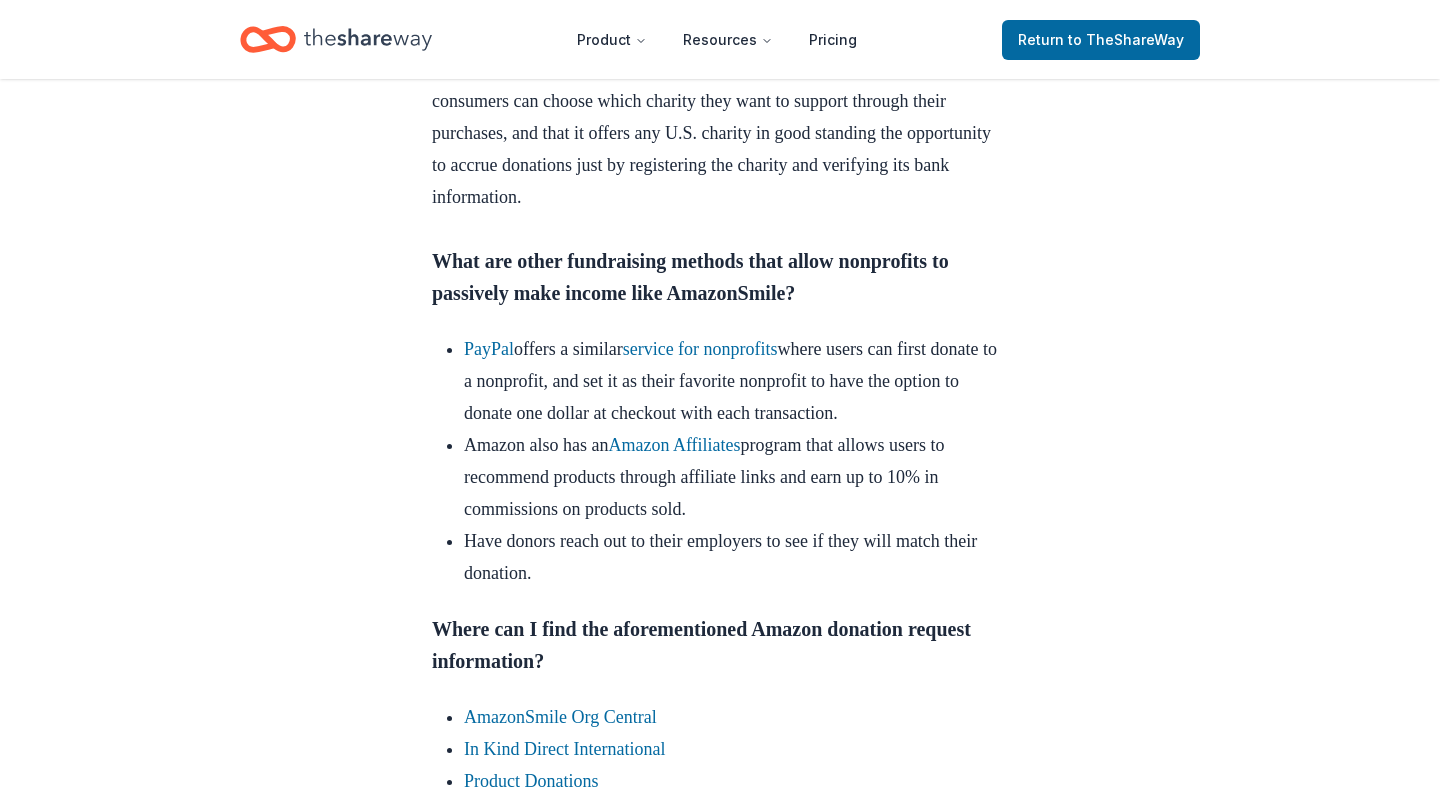 scroll, scrollTop: 4821, scrollLeft: 0, axis: vertical 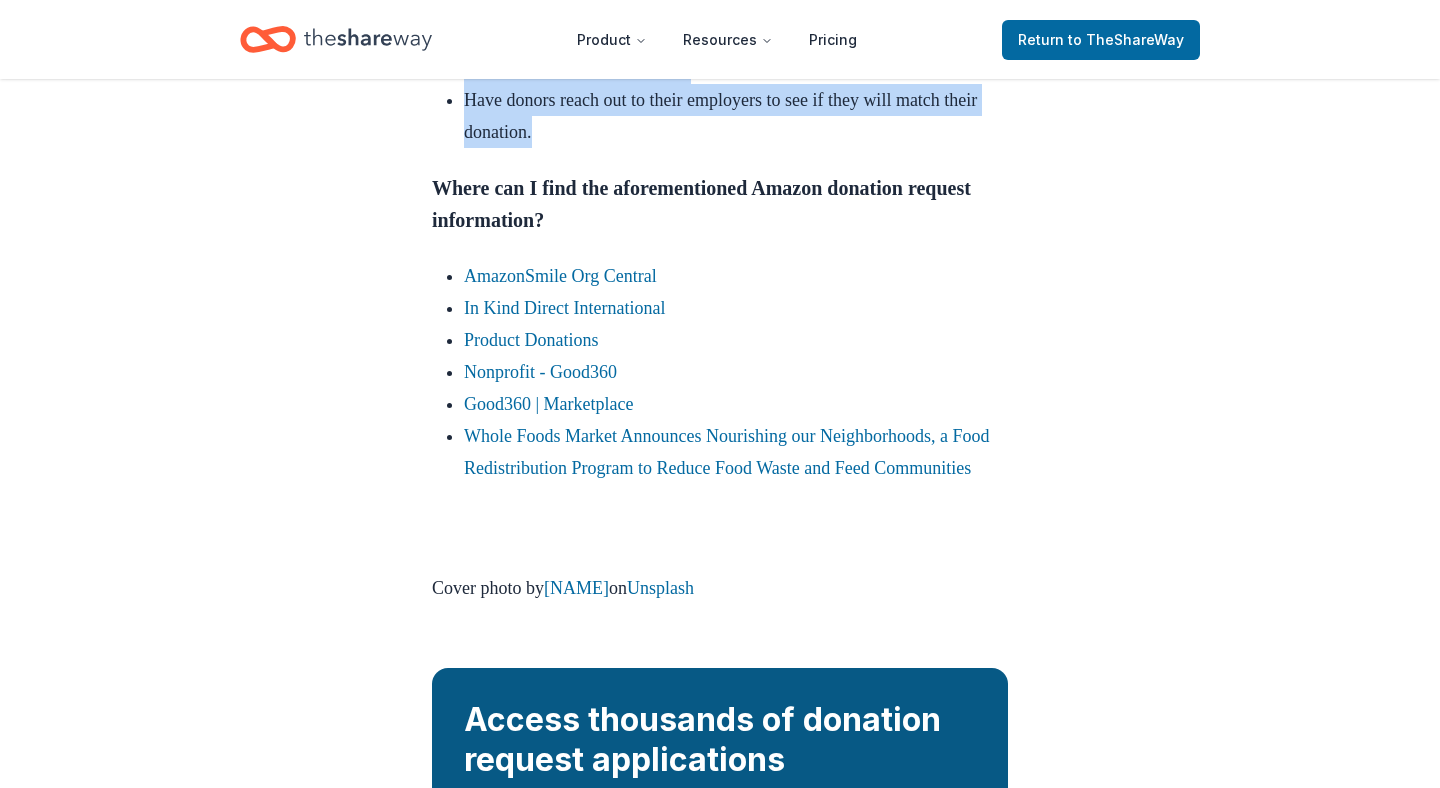 drag, startPoint x: 696, startPoint y: 386, endPoint x: 432, endPoint y: 207, distance: 318.96237 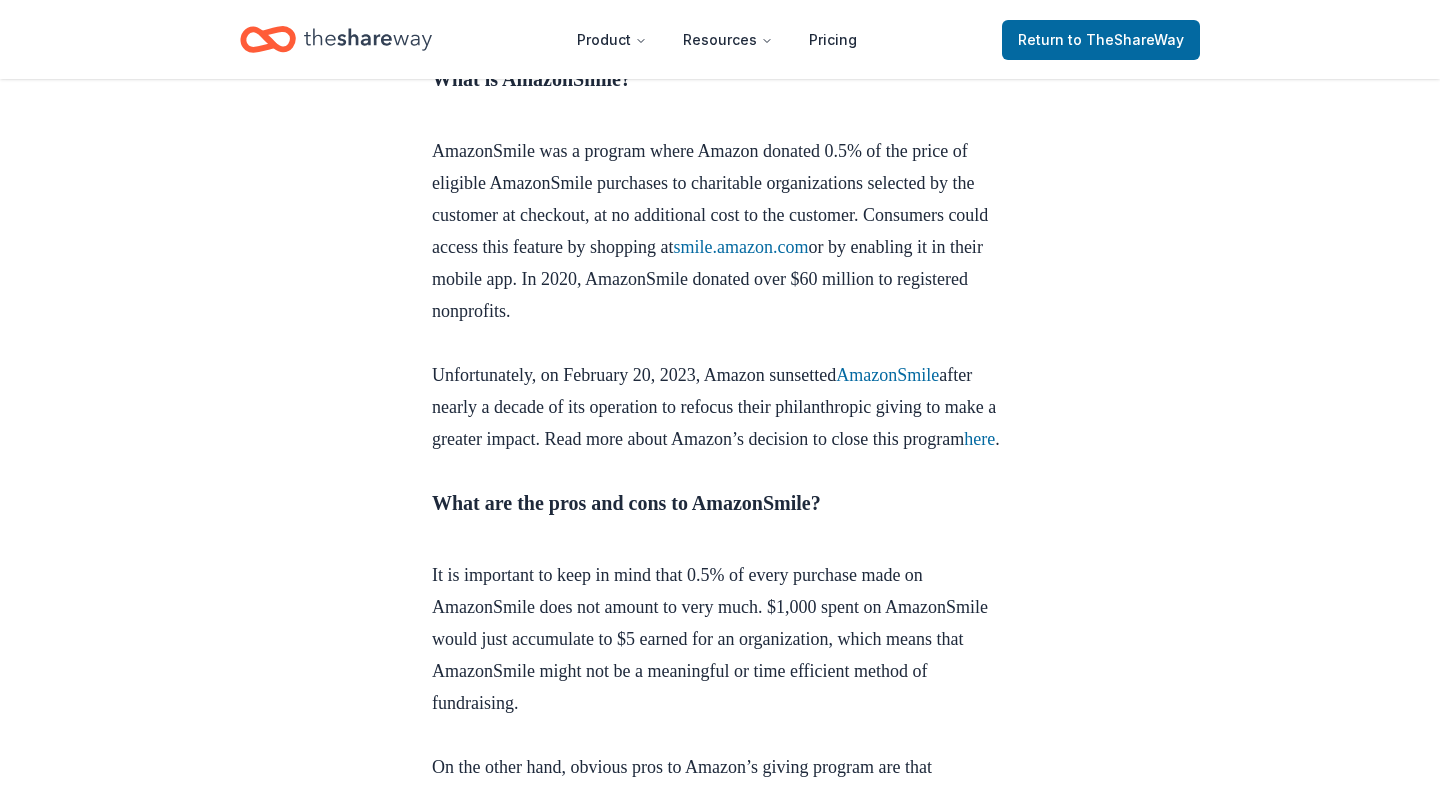 scroll, scrollTop: 3618, scrollLeft: 0, axis: vertical 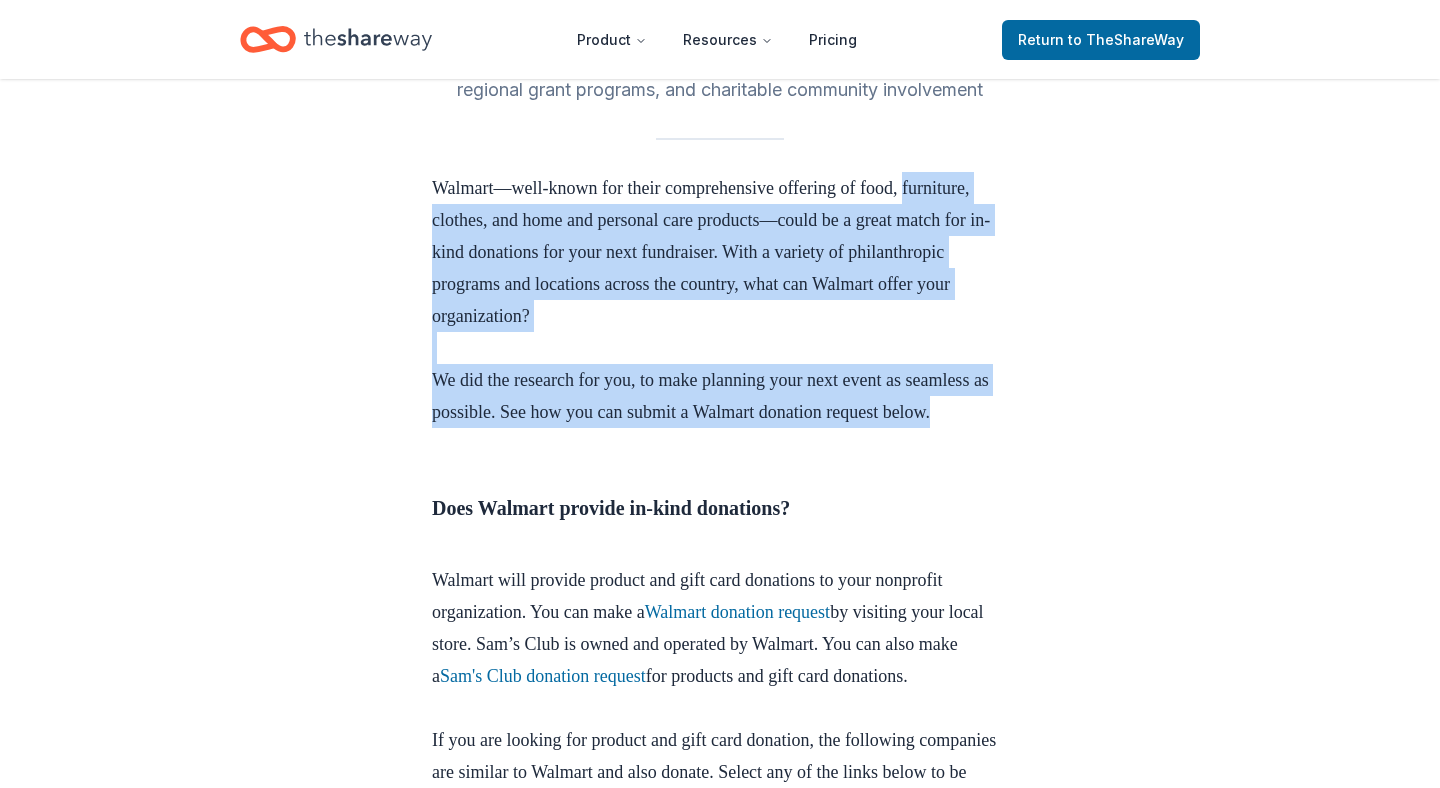 drag, startPoint x: 773, startPoint y: 440, endPoint x: 414, endPoint y: 210, distance: 426.35782 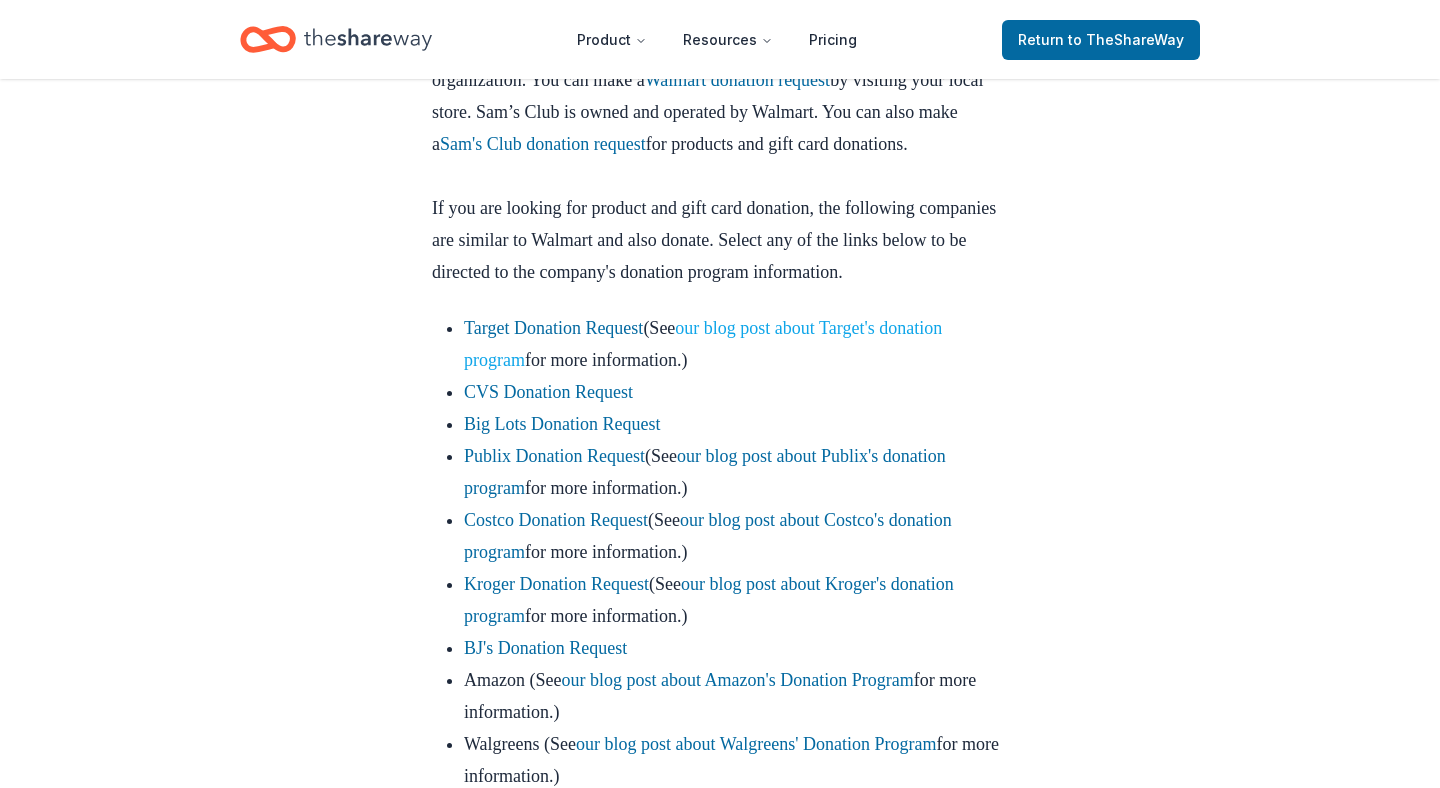 scroll, scrollTop: 1048, scrollLeft: 0, axis: vertical 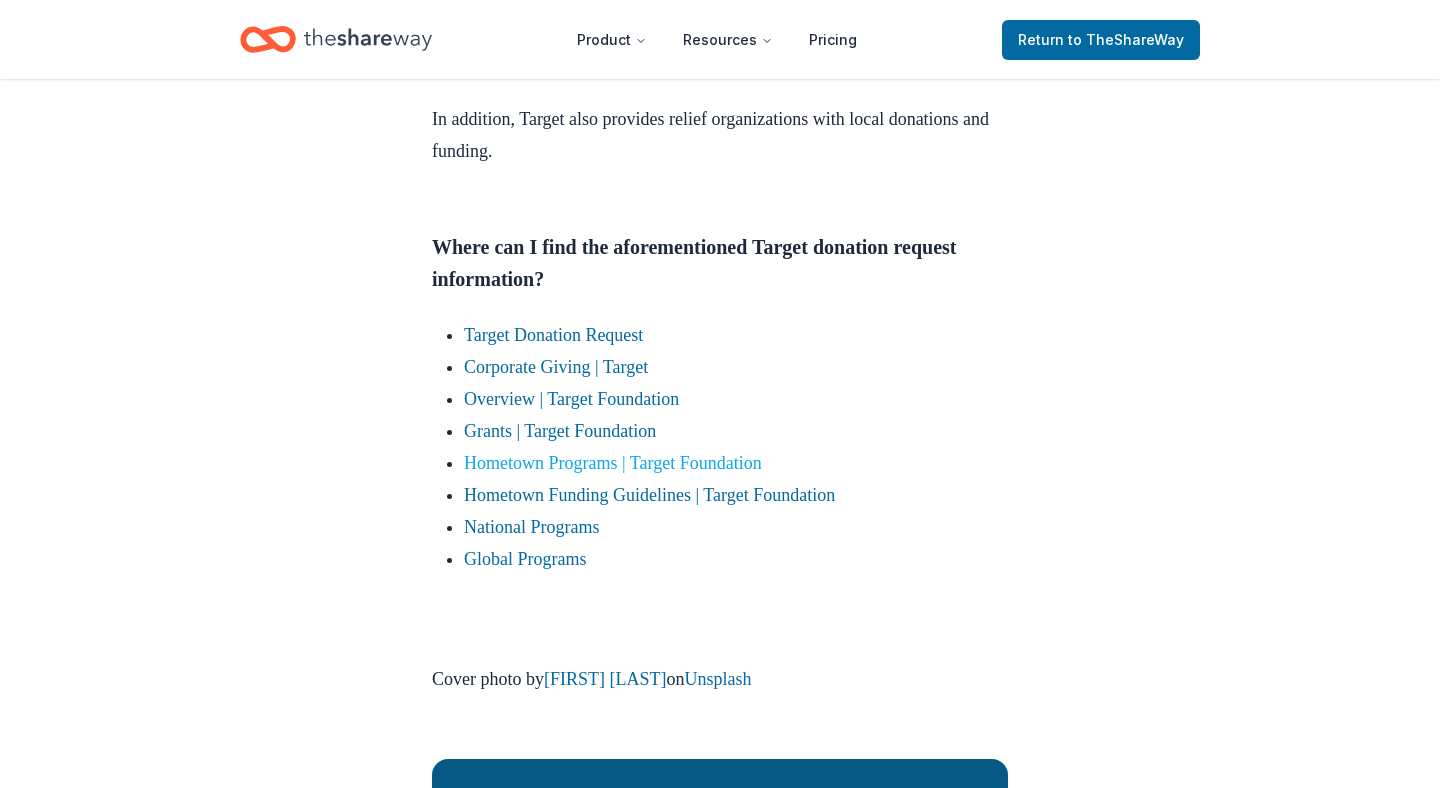 click on "Hometown Programs | Target Foundation" at bounding box center (613, 463) 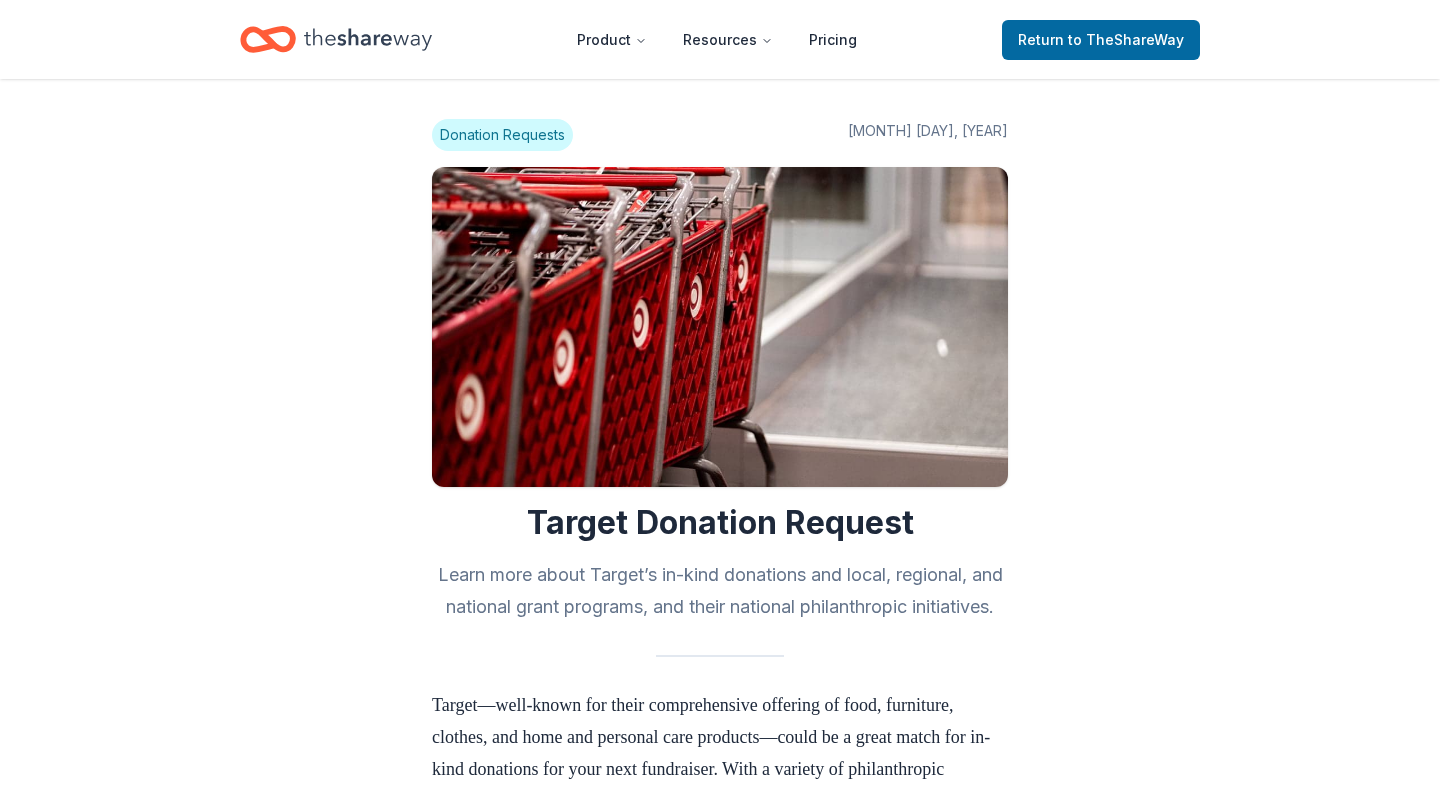 scroll, scrollTop: 3338, scrollLeft: 0, axis: vertical 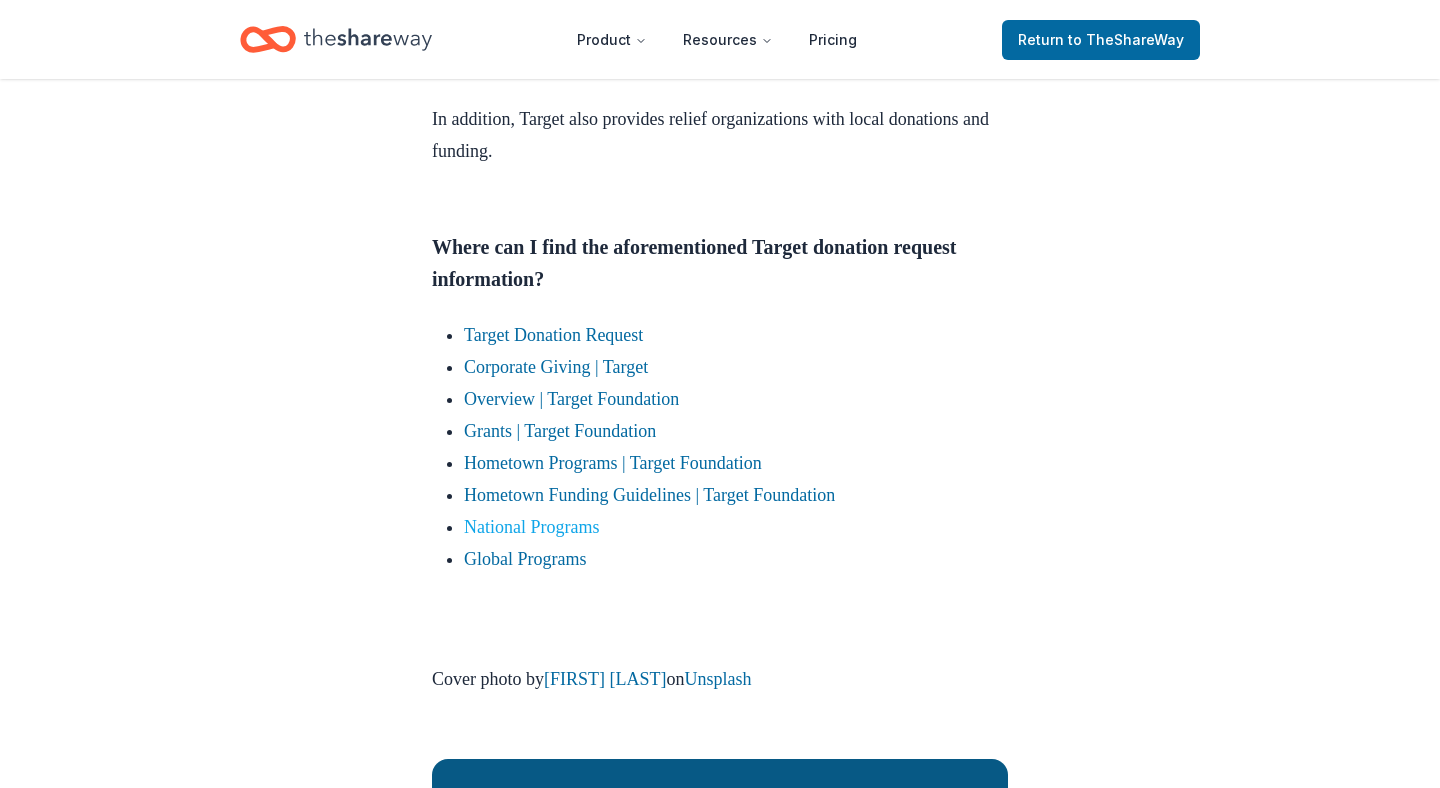 click on "National Programs" at bounding box center [531, 527] 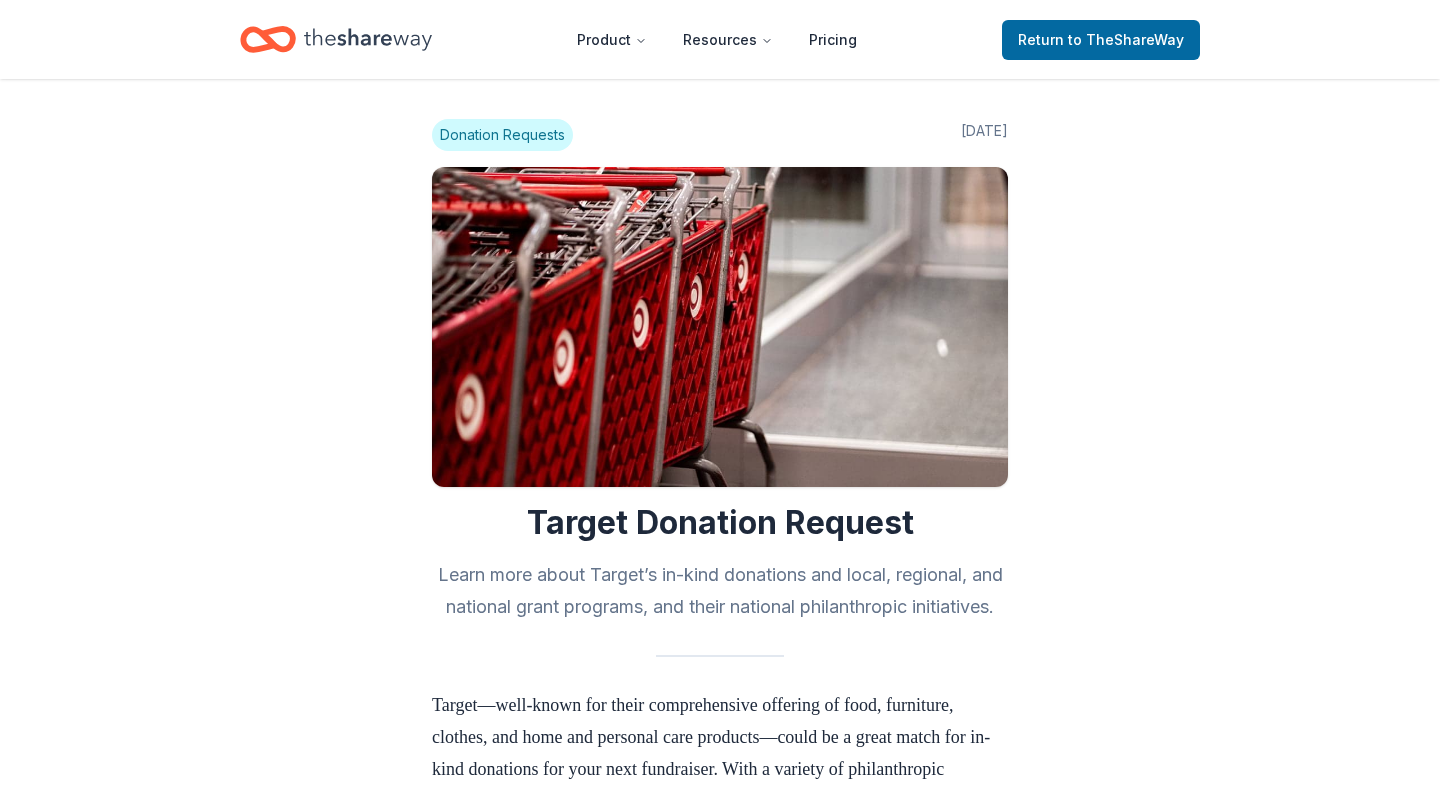 scroll, scrollTop: 3338, scrollLeft: 0, axis: vertical 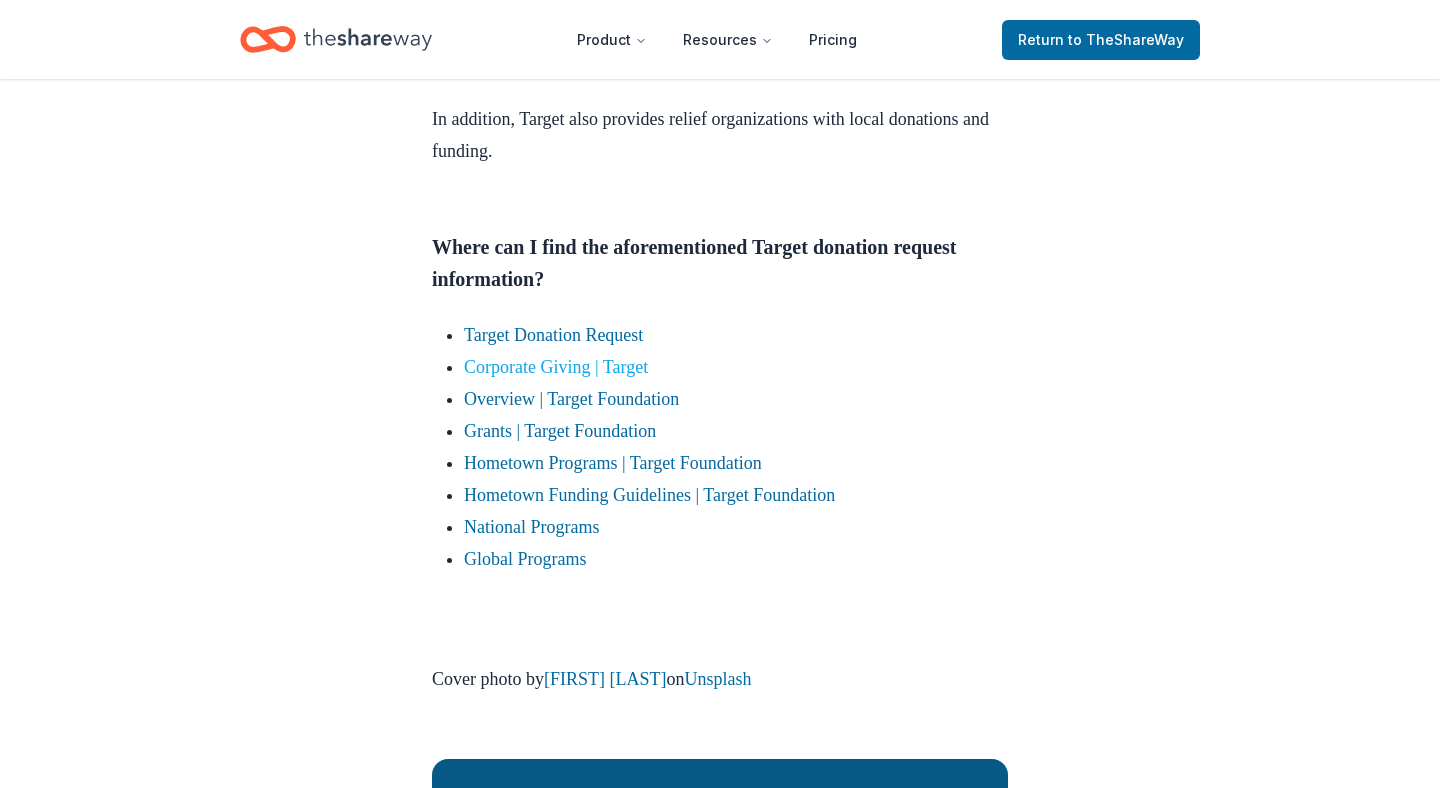 click on "Corporate Giving | Target" at bounding box center (556, 367) 